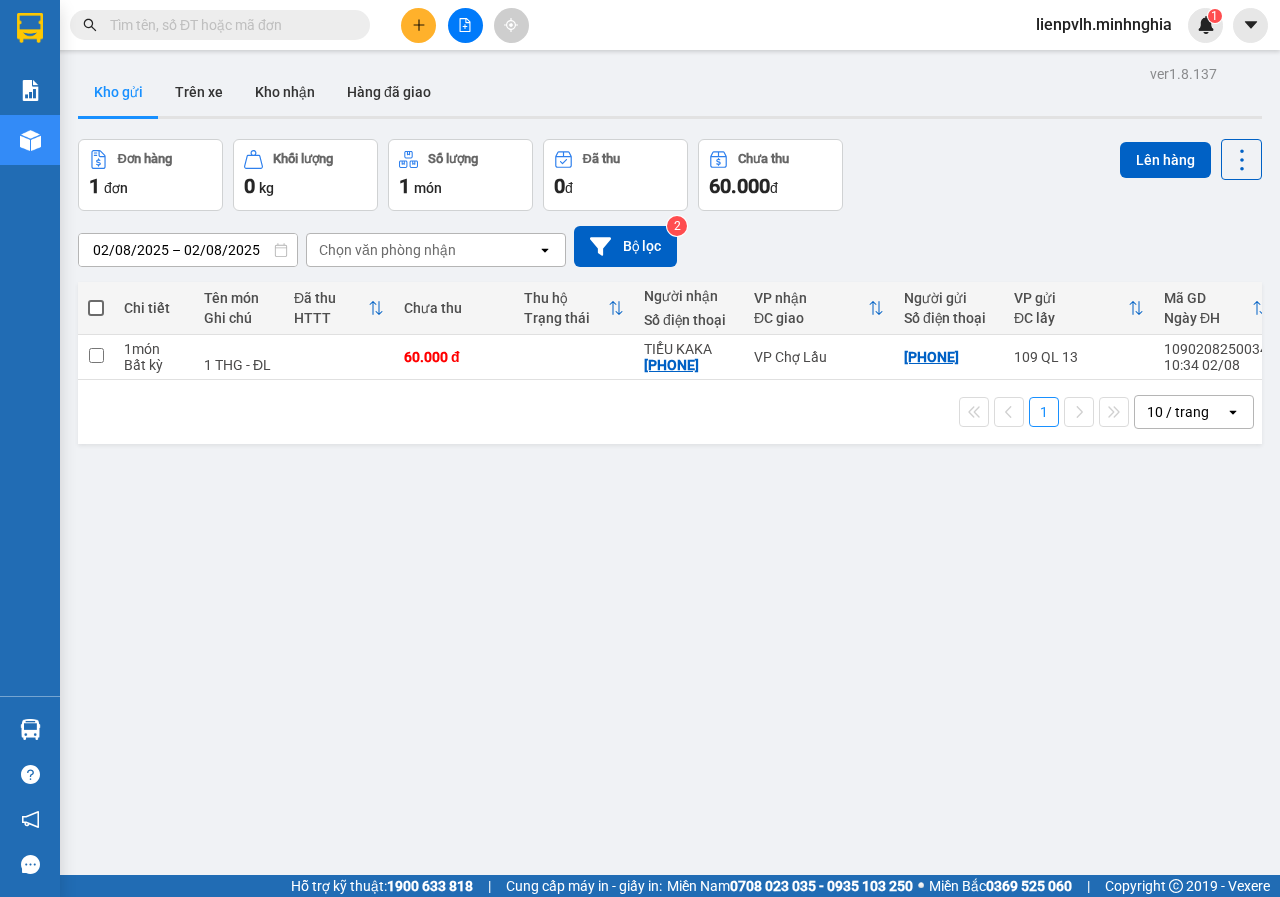scroll, scrollTop: 0, scrollLeft: 0, axis: both 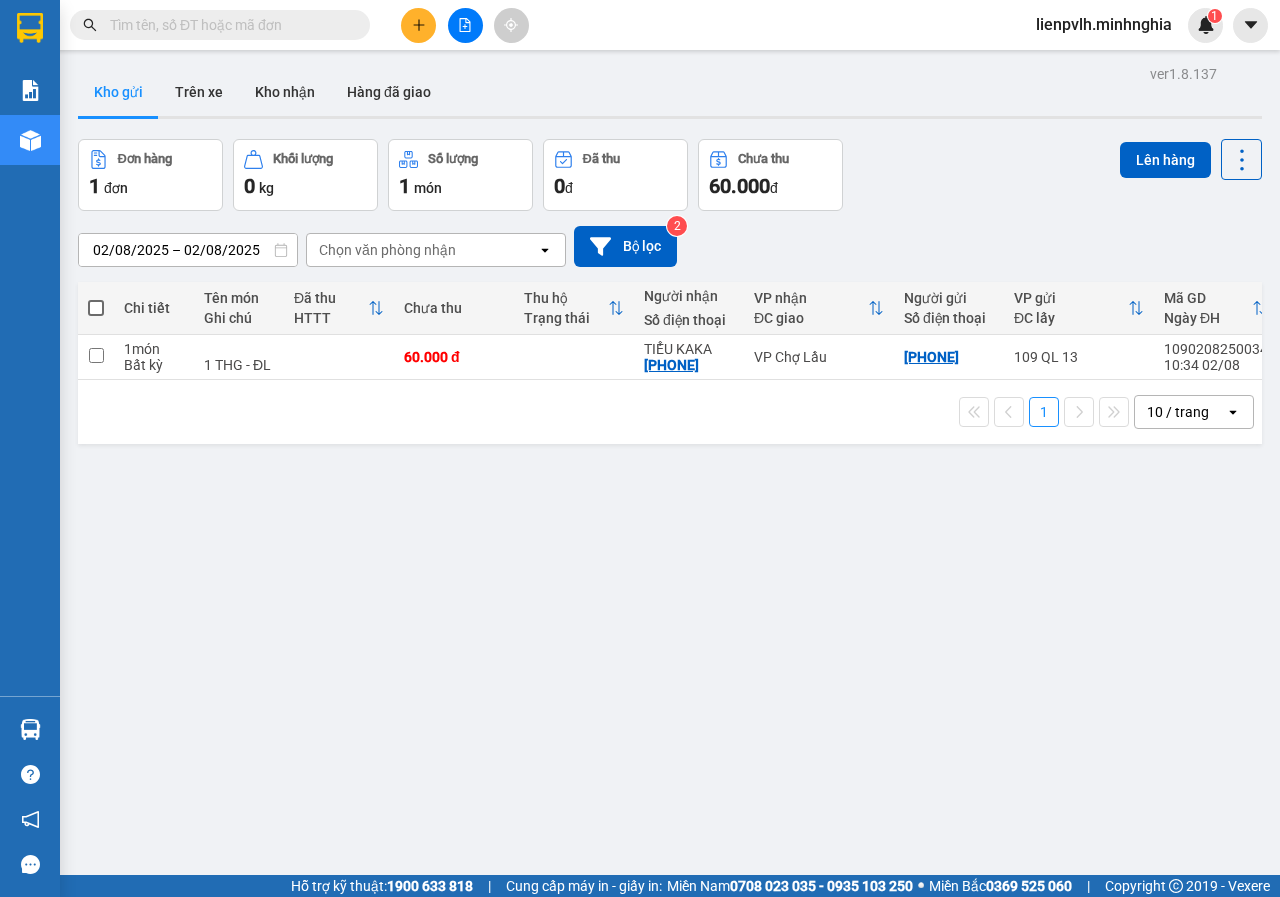 click at bounding box center [465, 25] 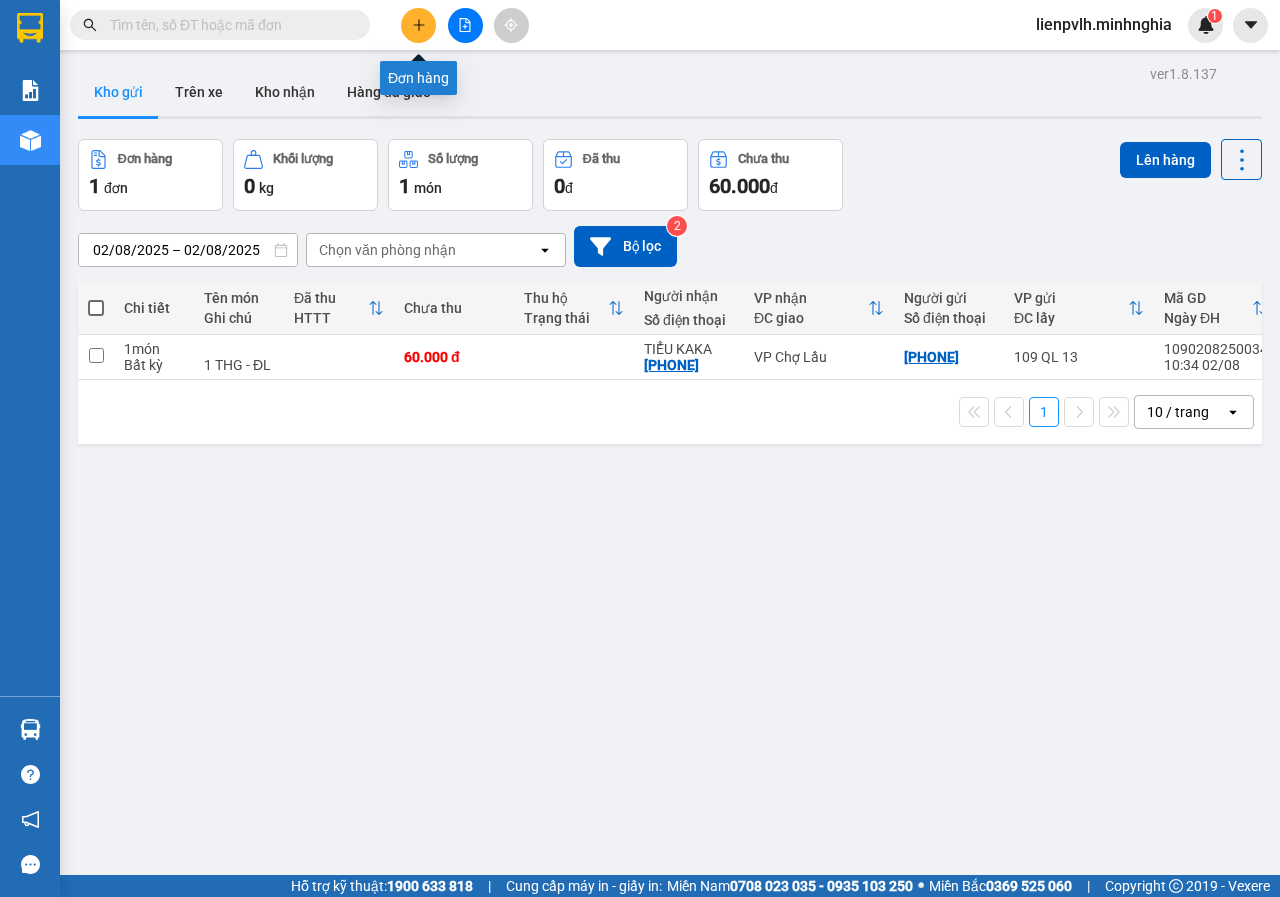 click 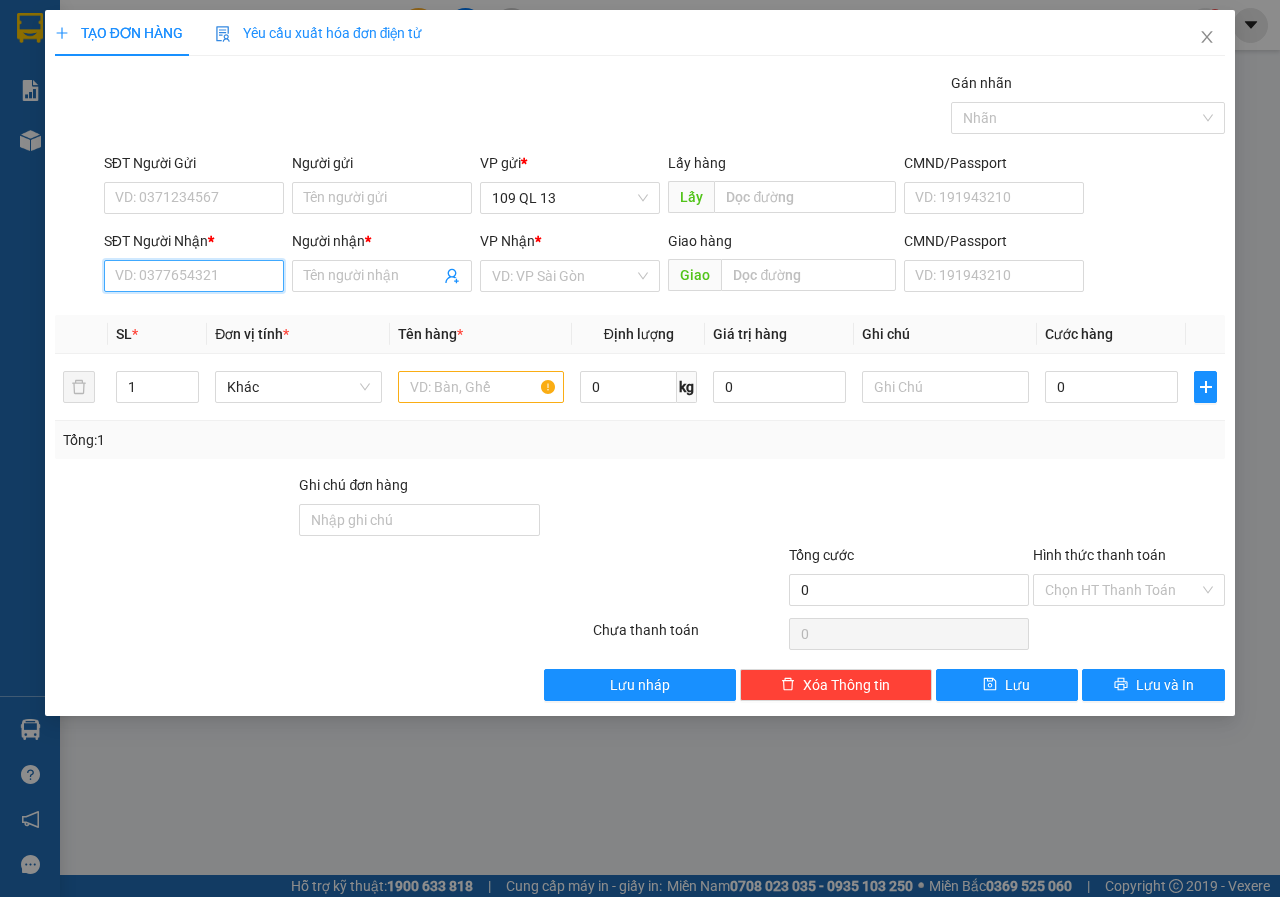 click on "SĐT Người Nhận  *" at bounding box center (194, 276) 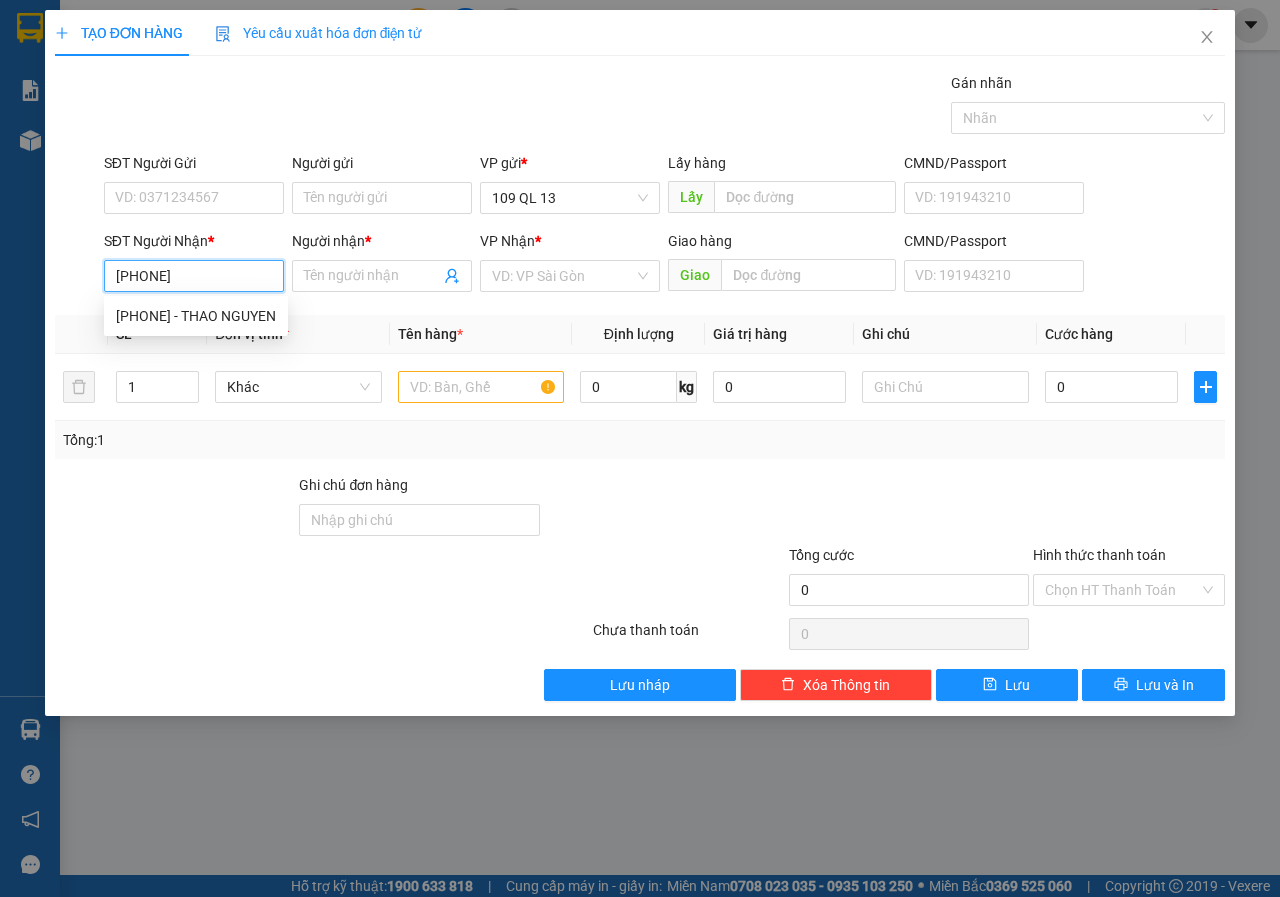 type on "[PHONE]" 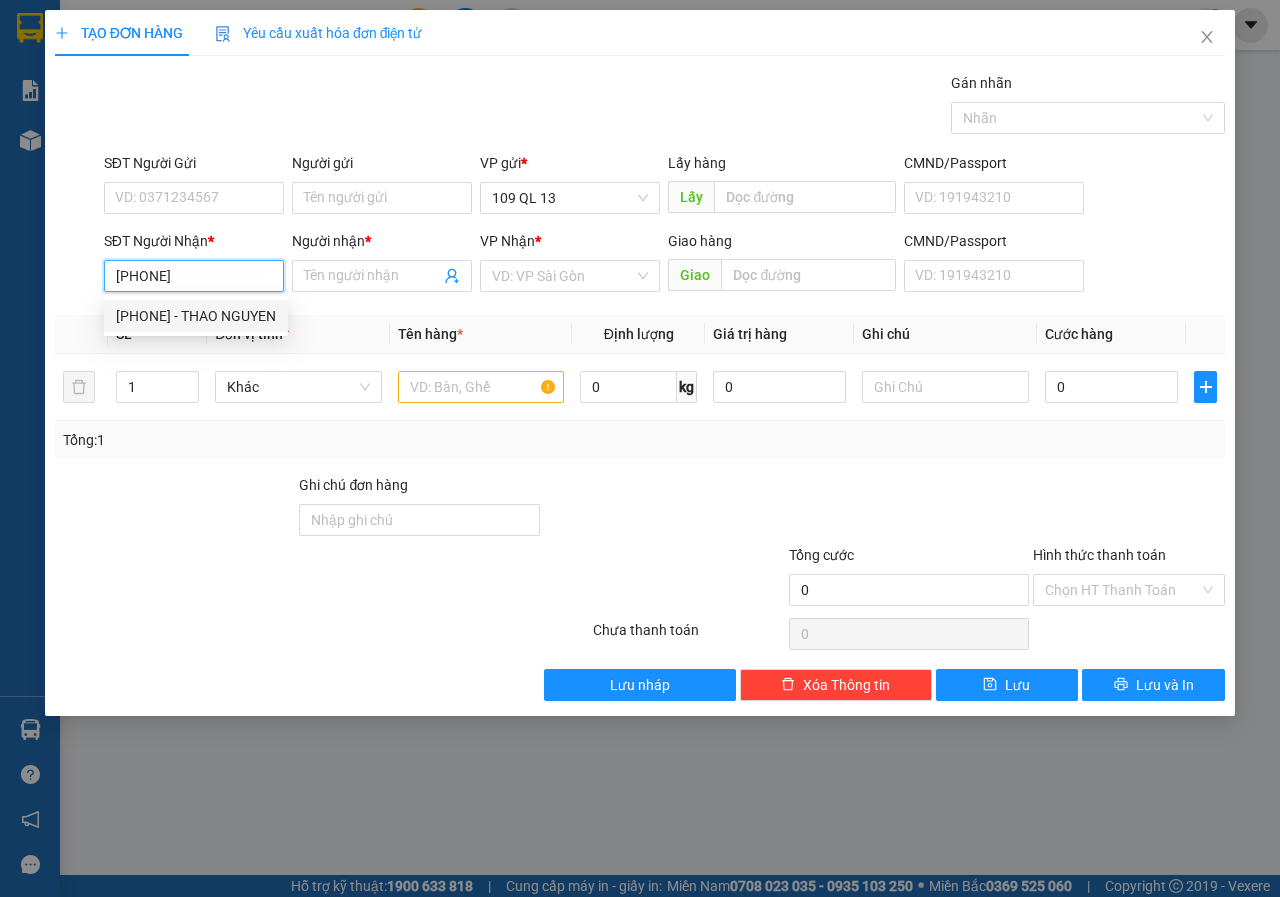 click on "[PHONE] - THAO NGUYEN" at bounding box center [196, 316] 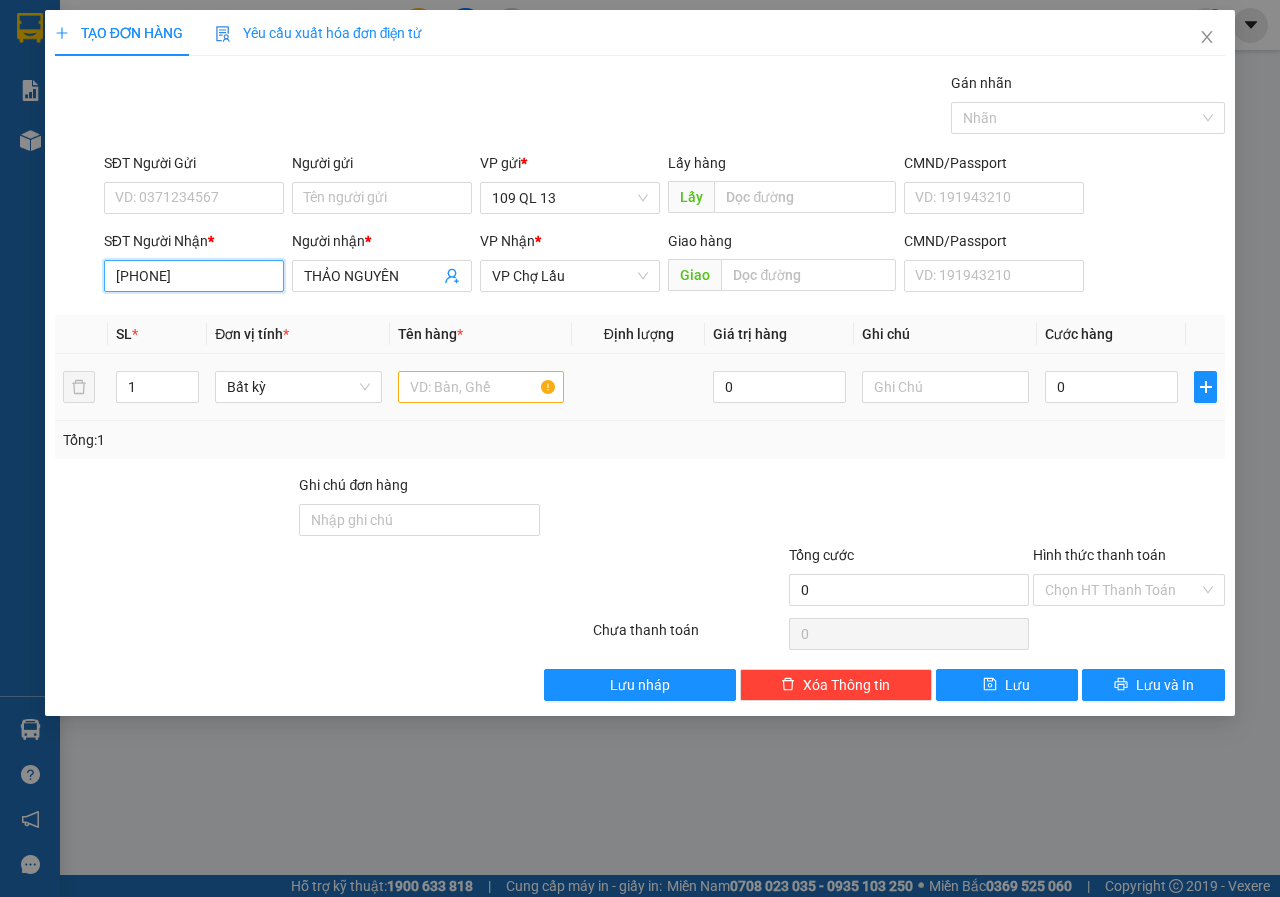type on "[PHONE]" 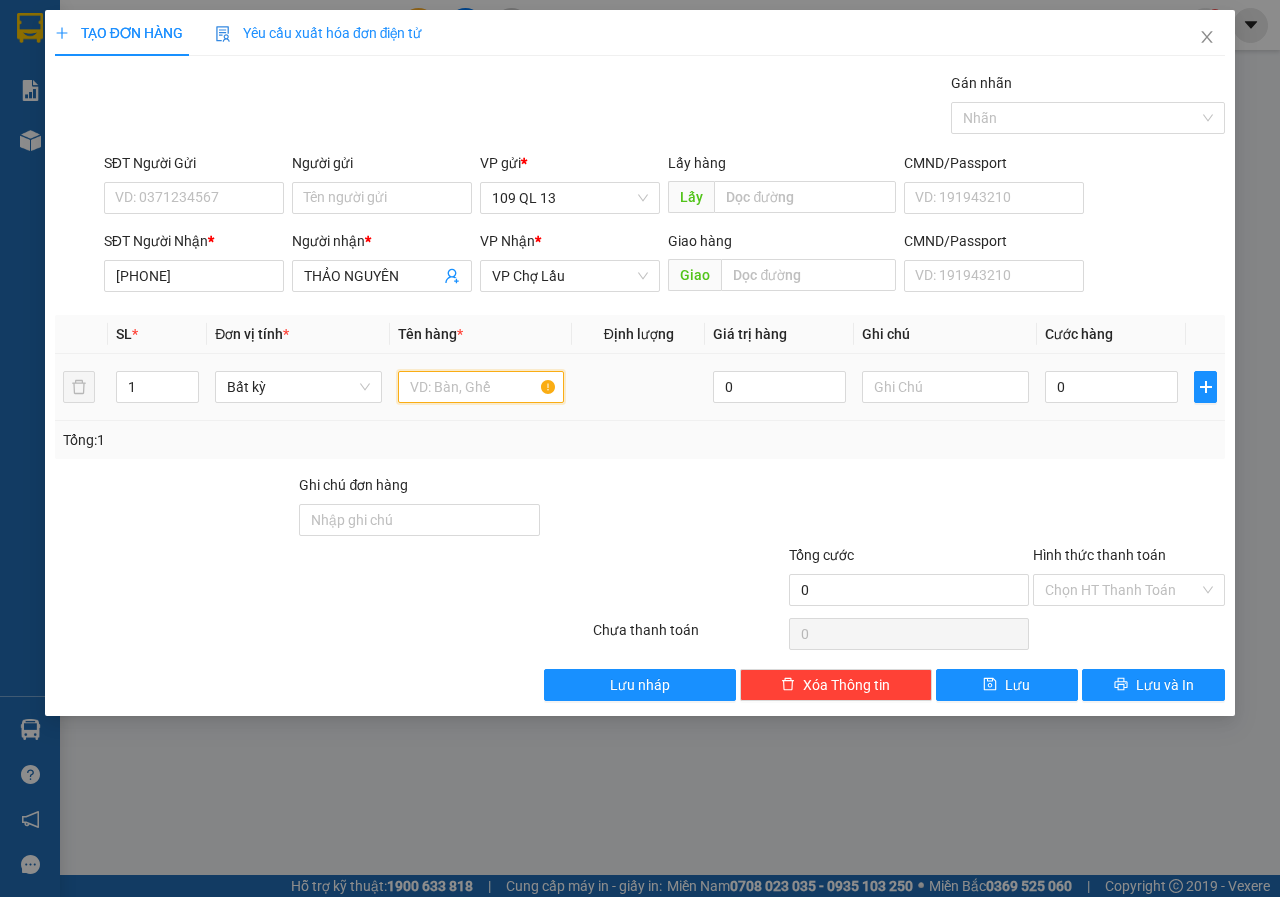 click at bounding box center (481, 387) 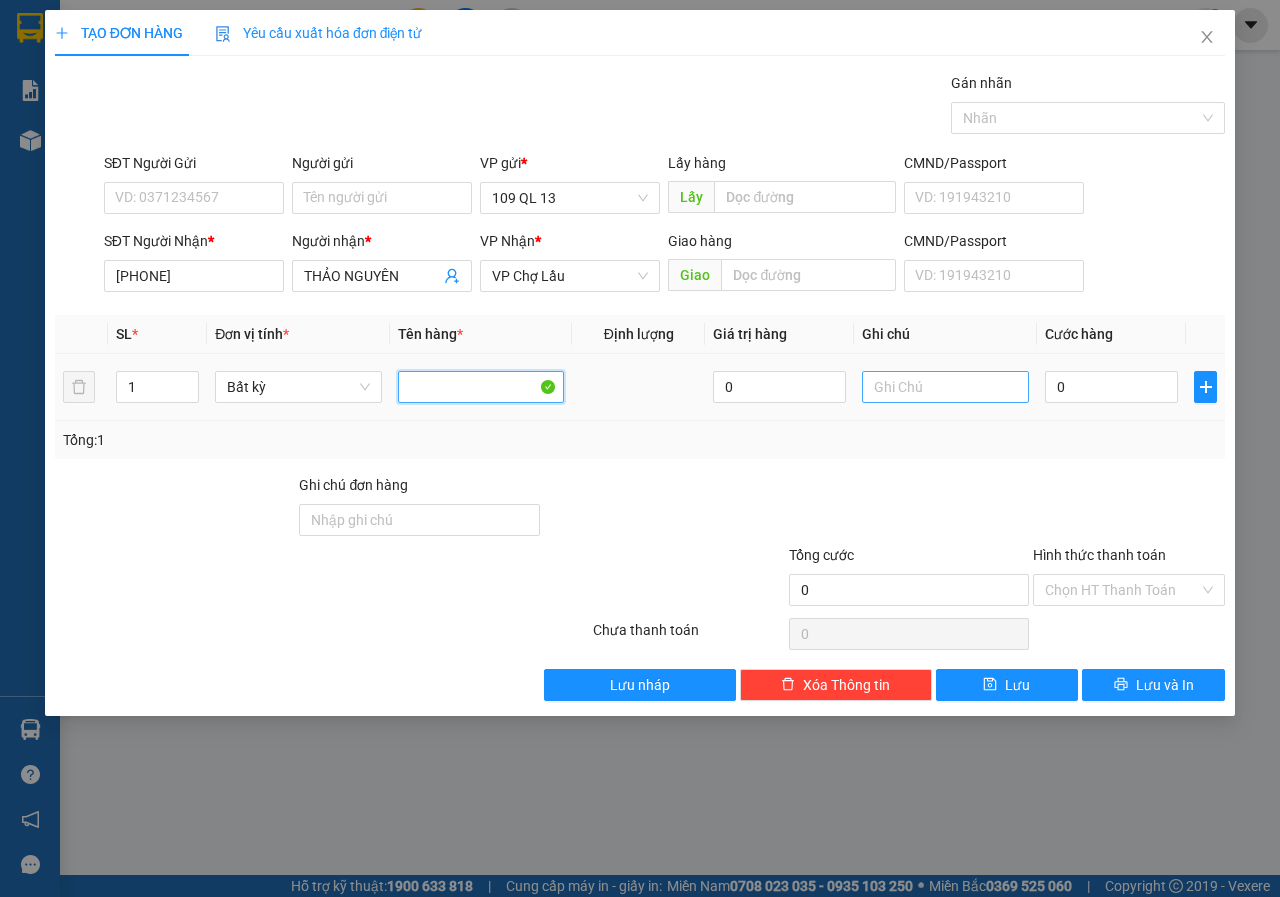 type 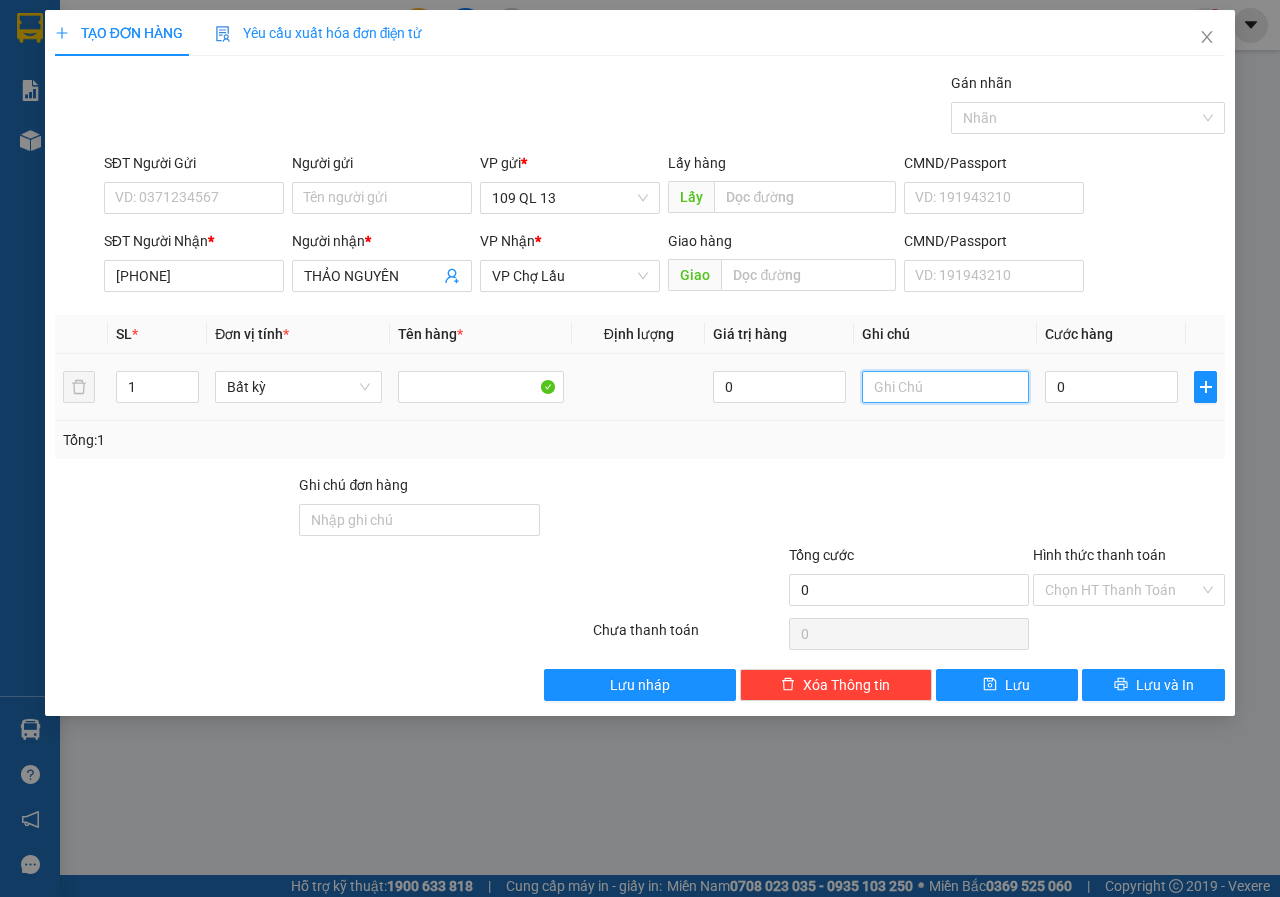 click at bounding box center [945, 387] 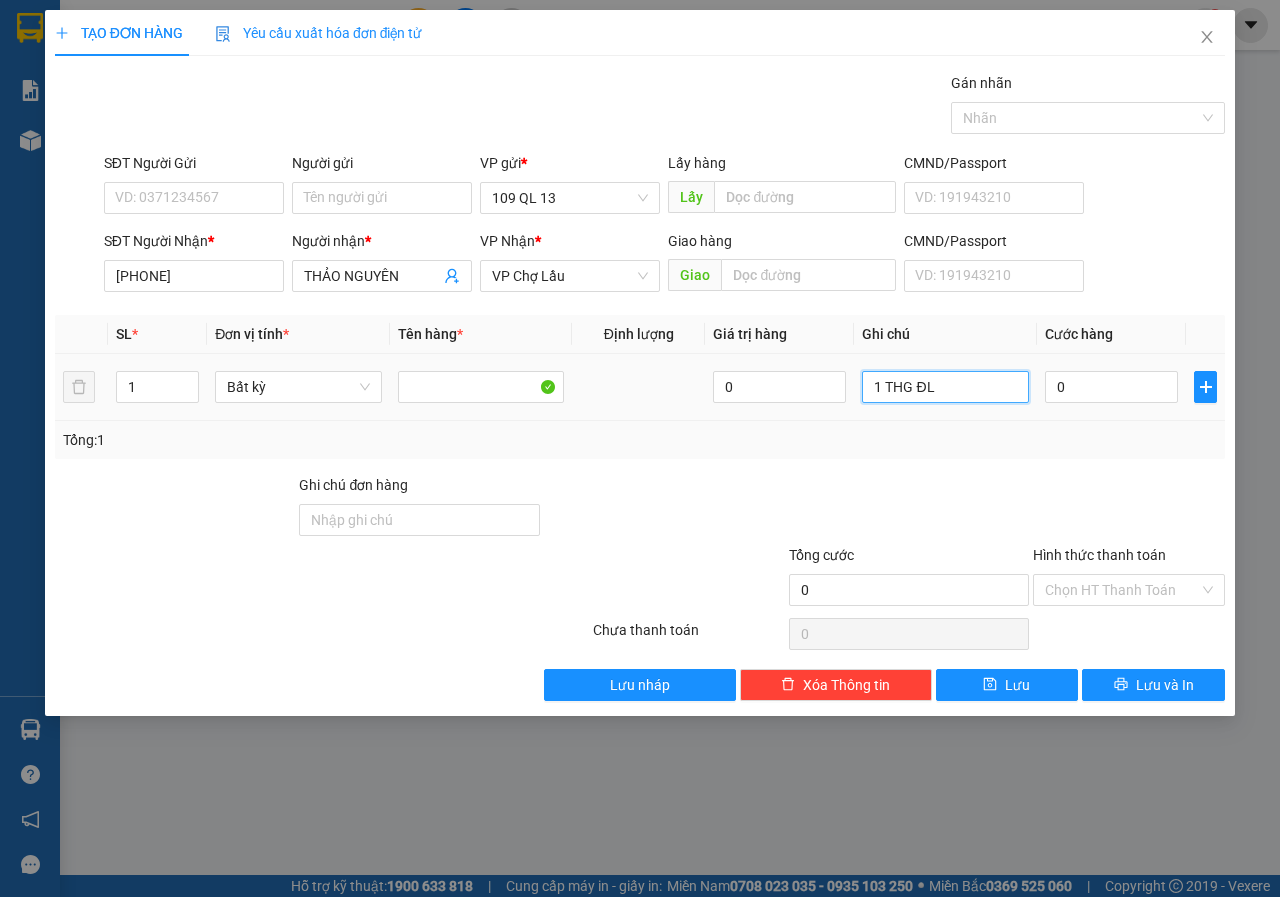 type on "1 THG ĐL" 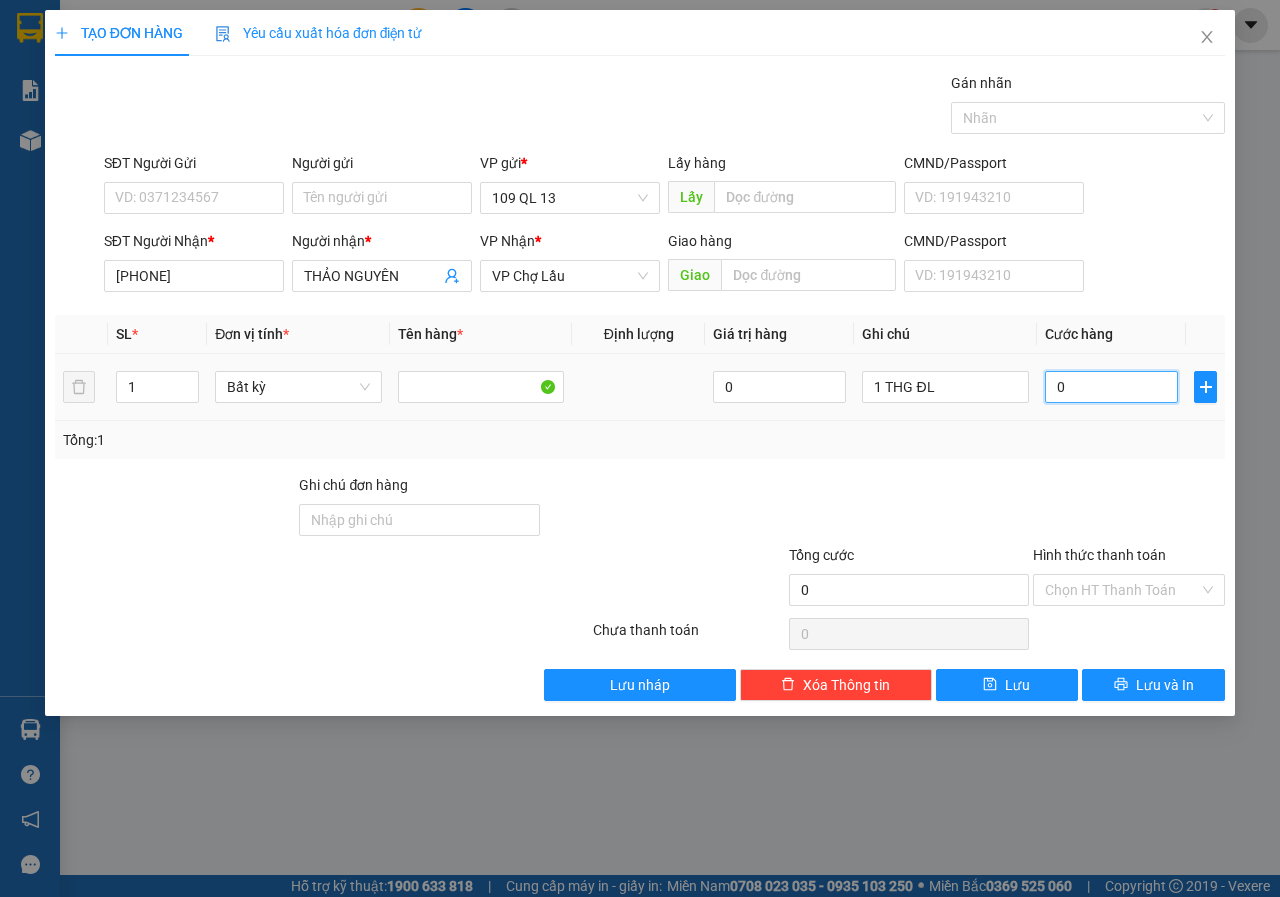 type on "6" 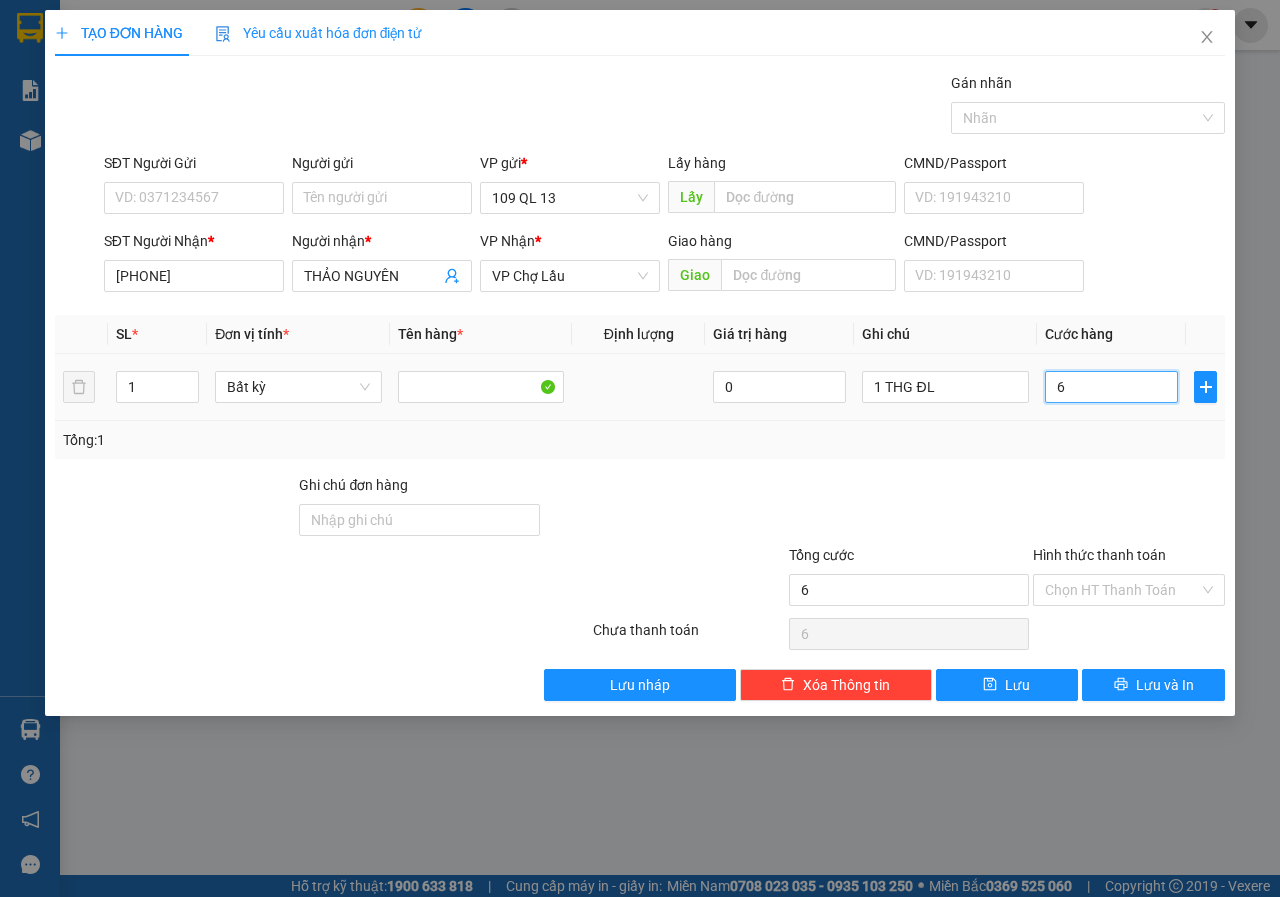 type on "60" 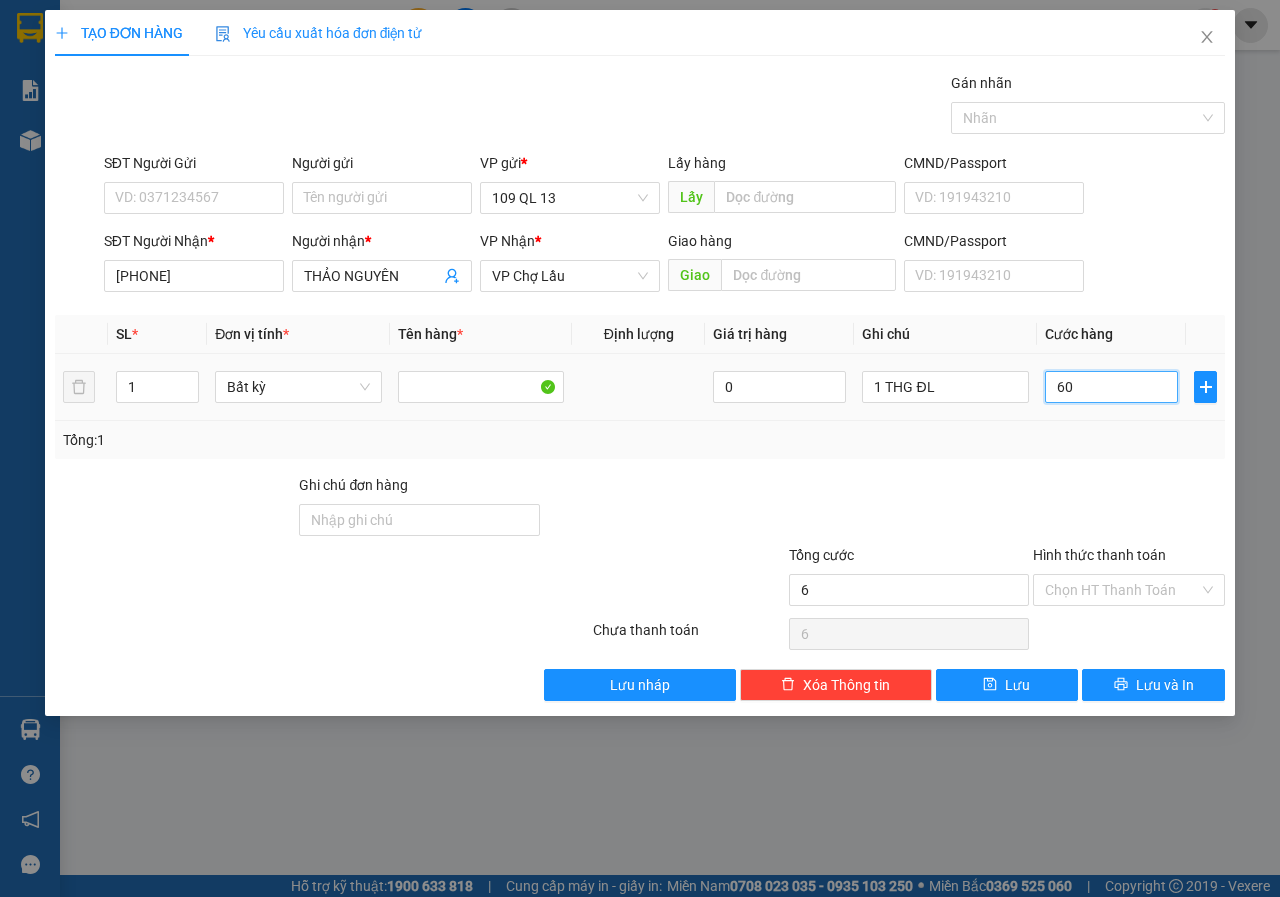 type on "60" 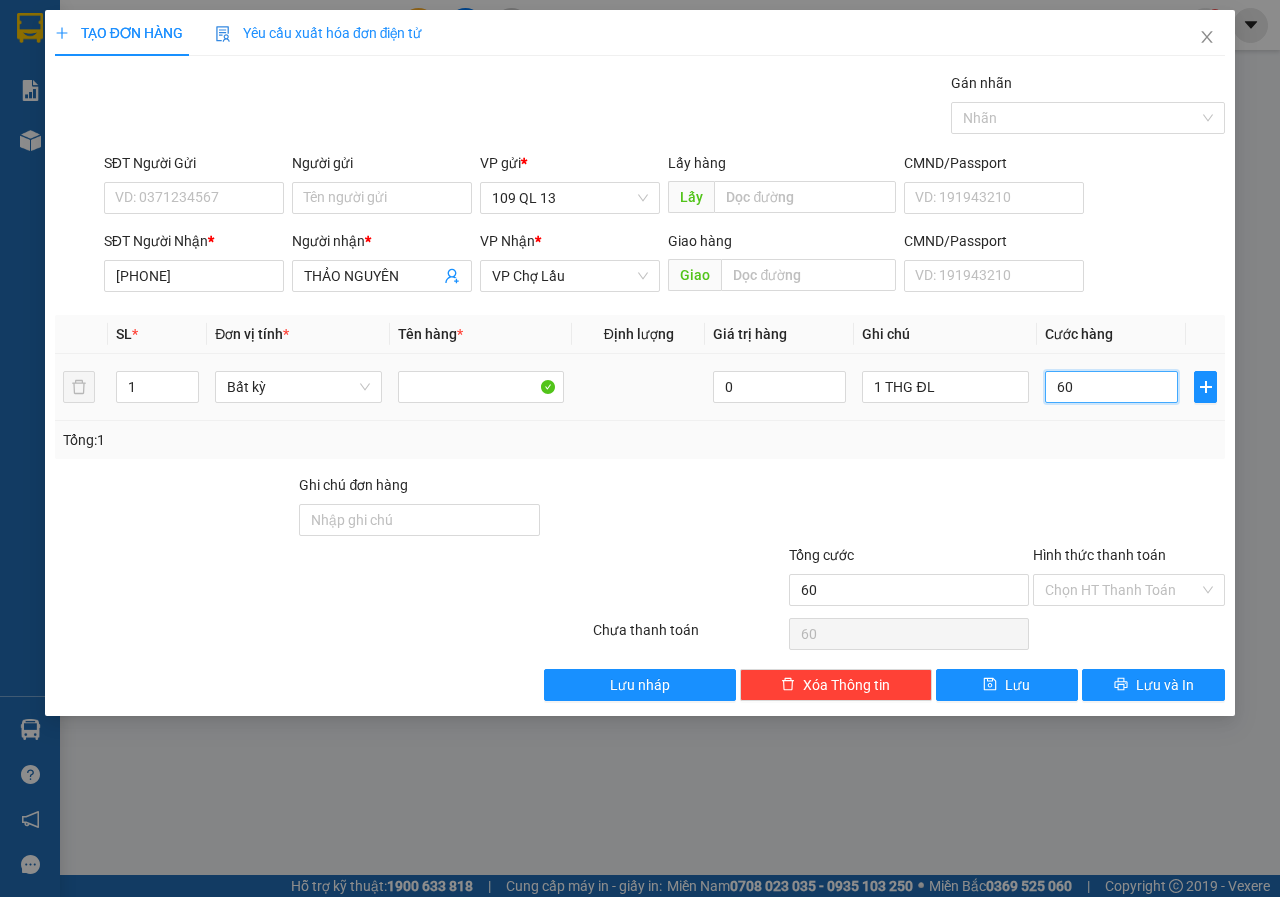 type on "6" 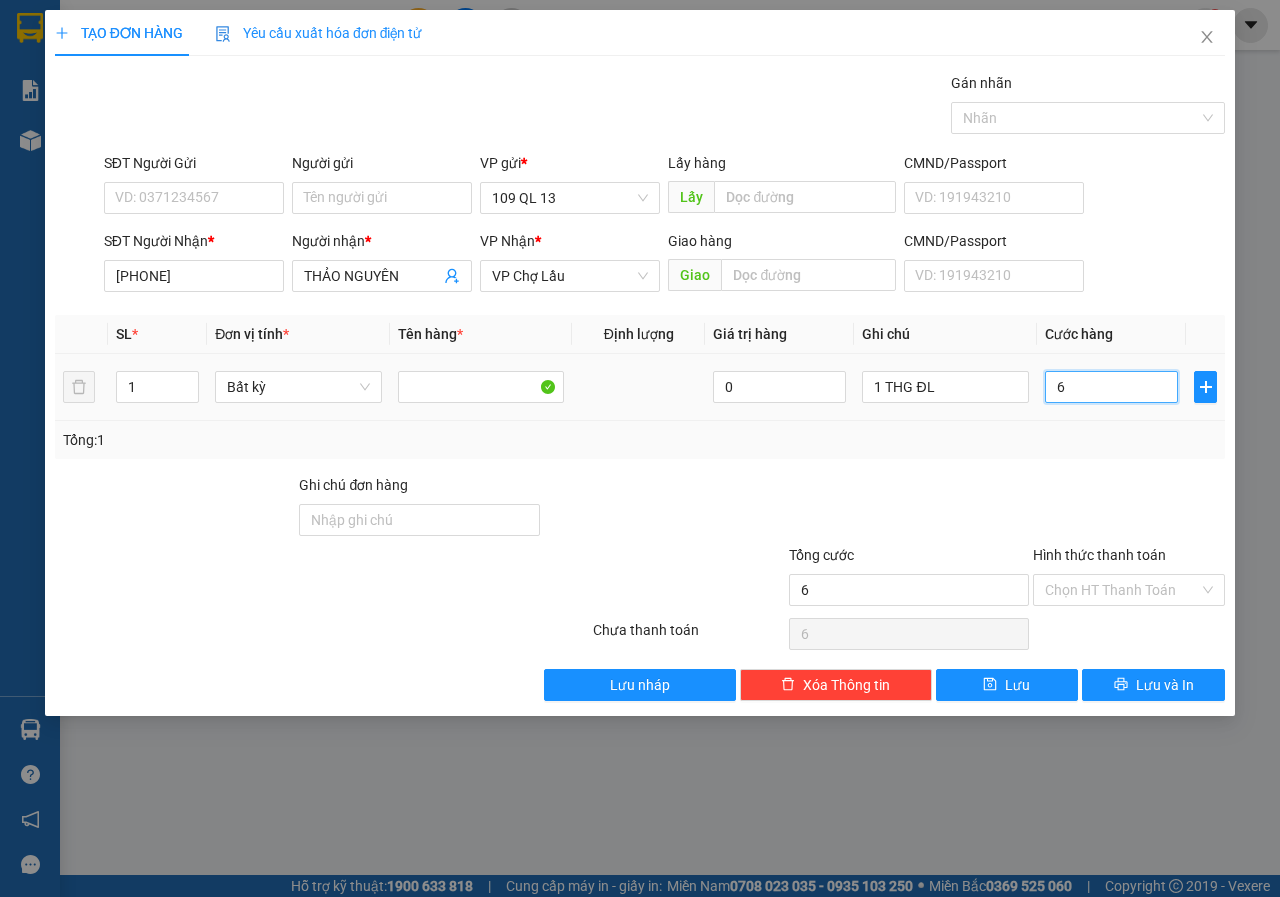 type on "0" 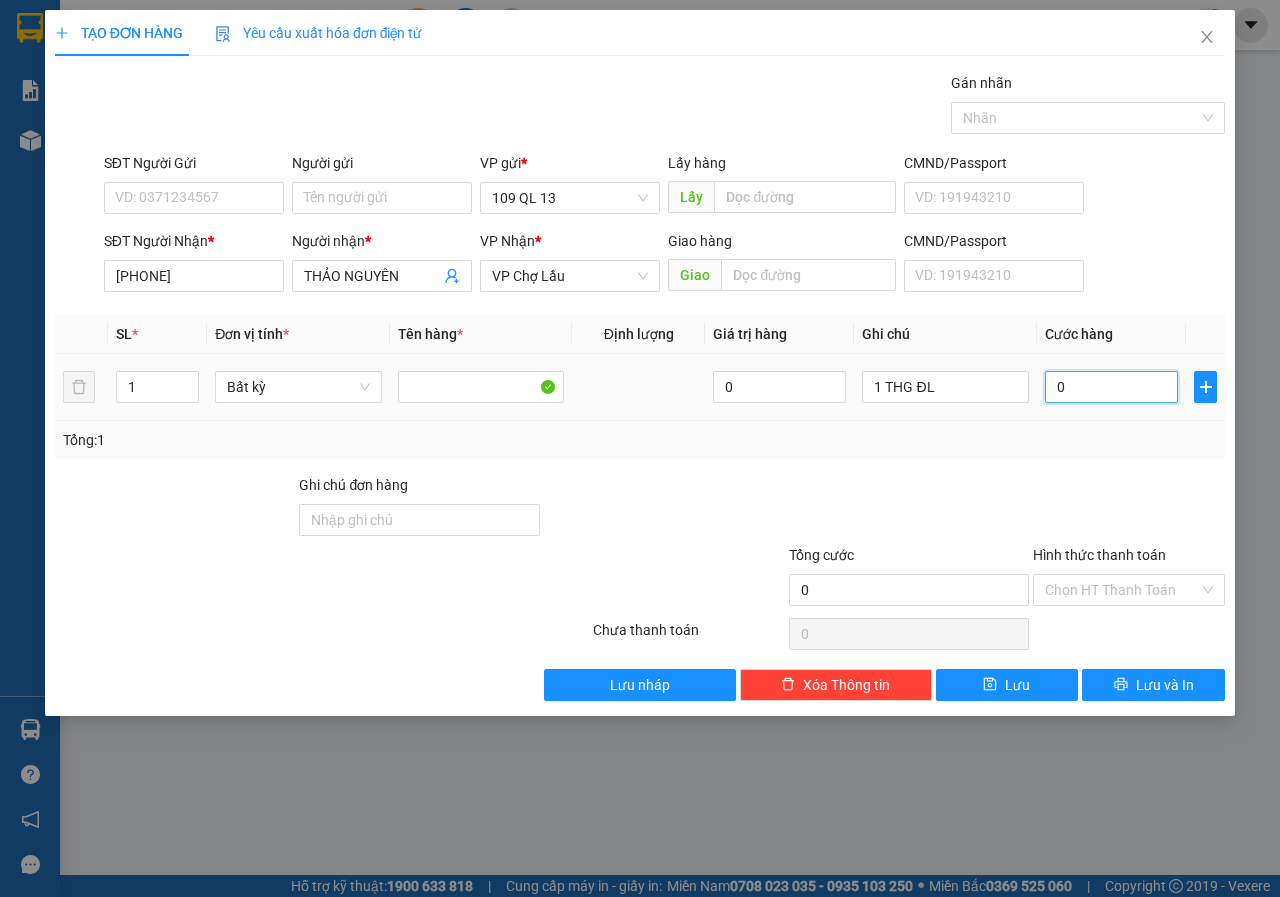 type on "05" 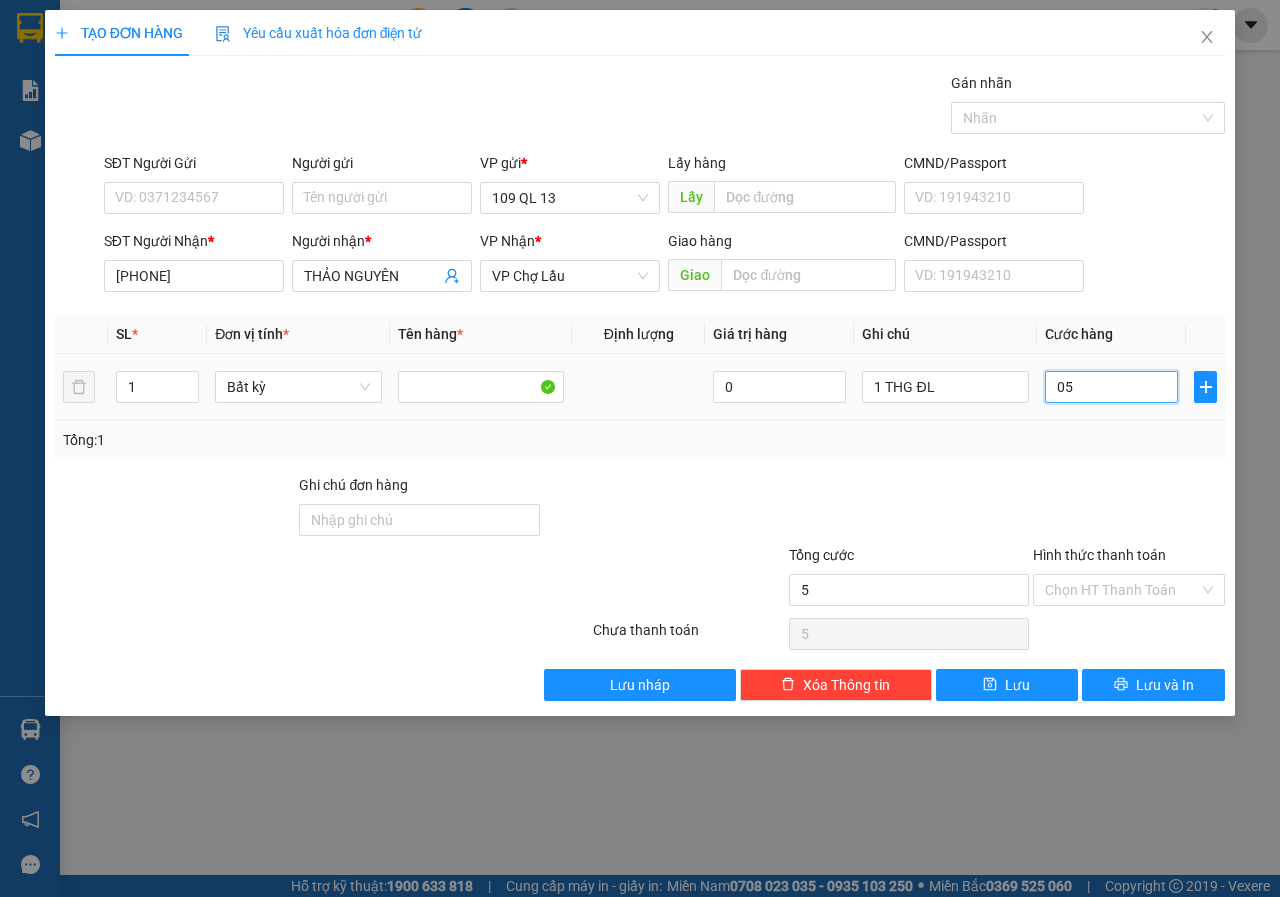 type on "050" 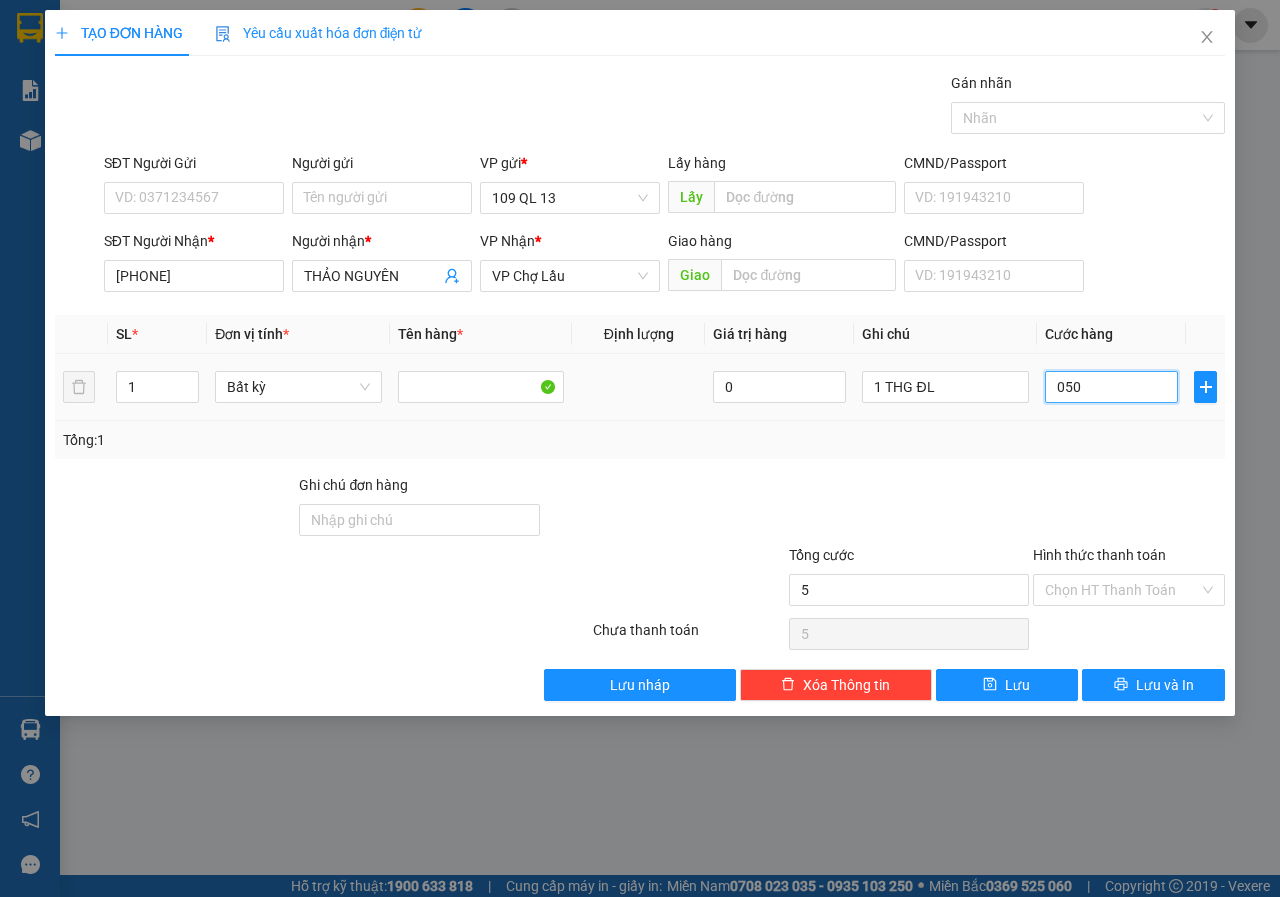 type on "50" 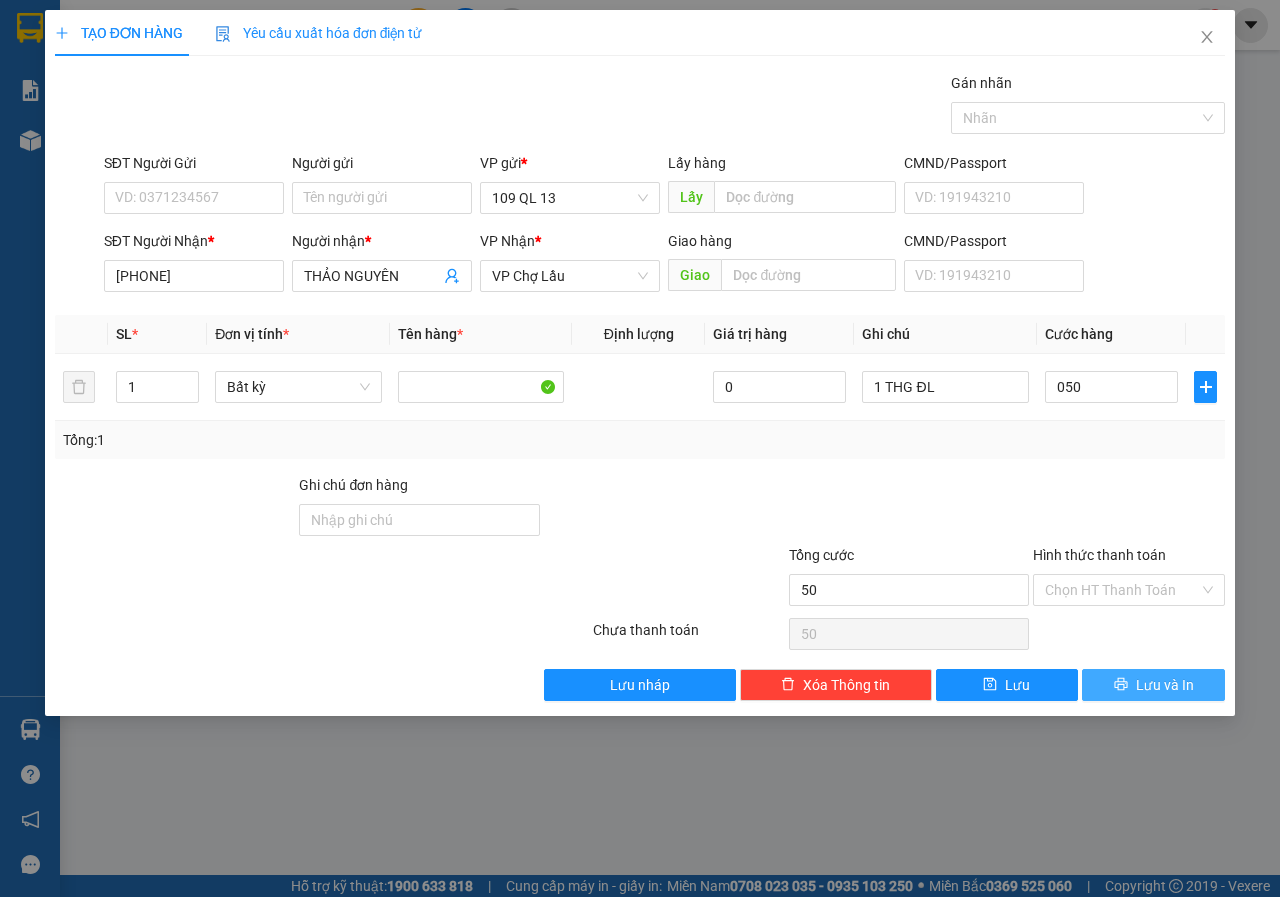 type on "50.000" 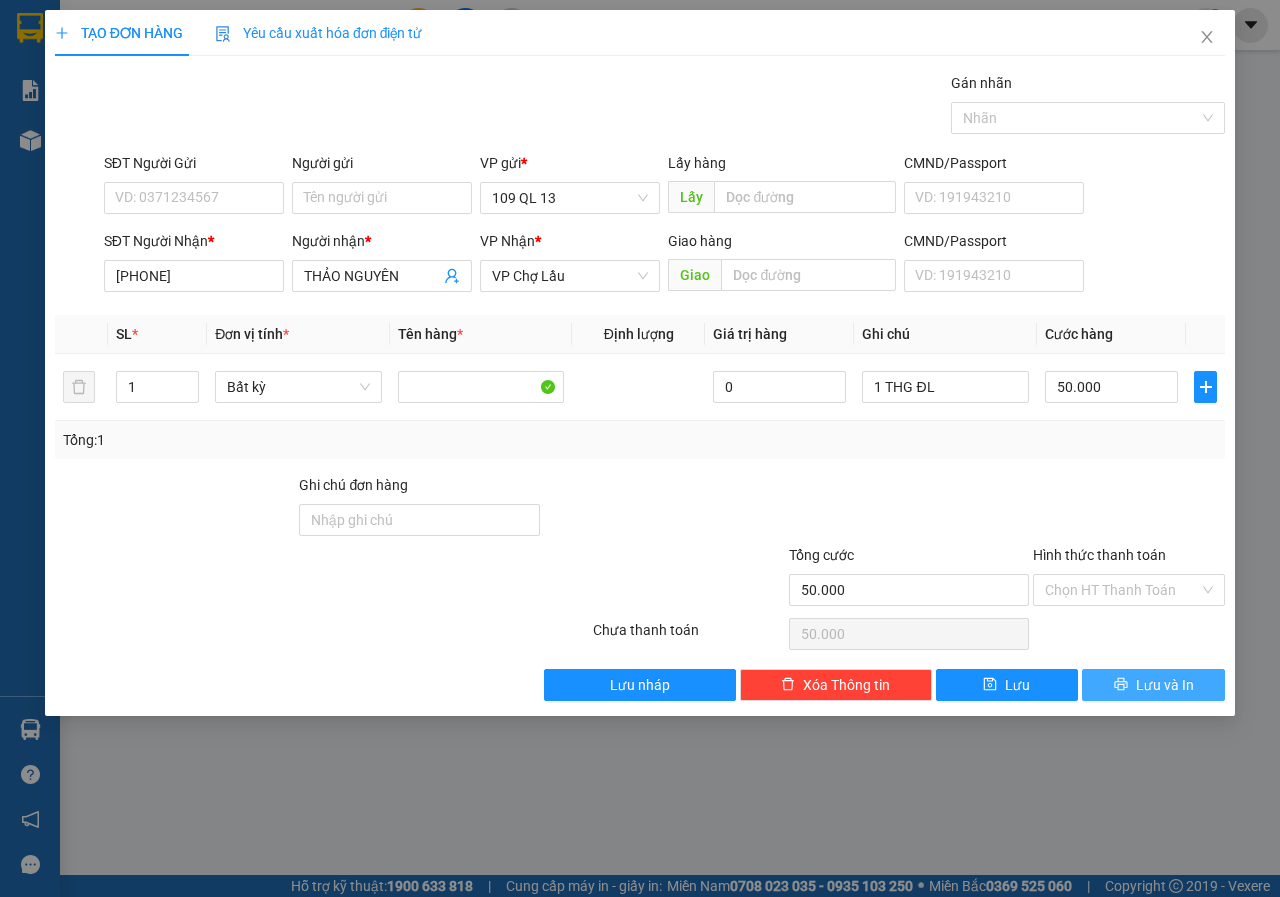 click on "Lưu và In" at bounding box center [1165, 685] 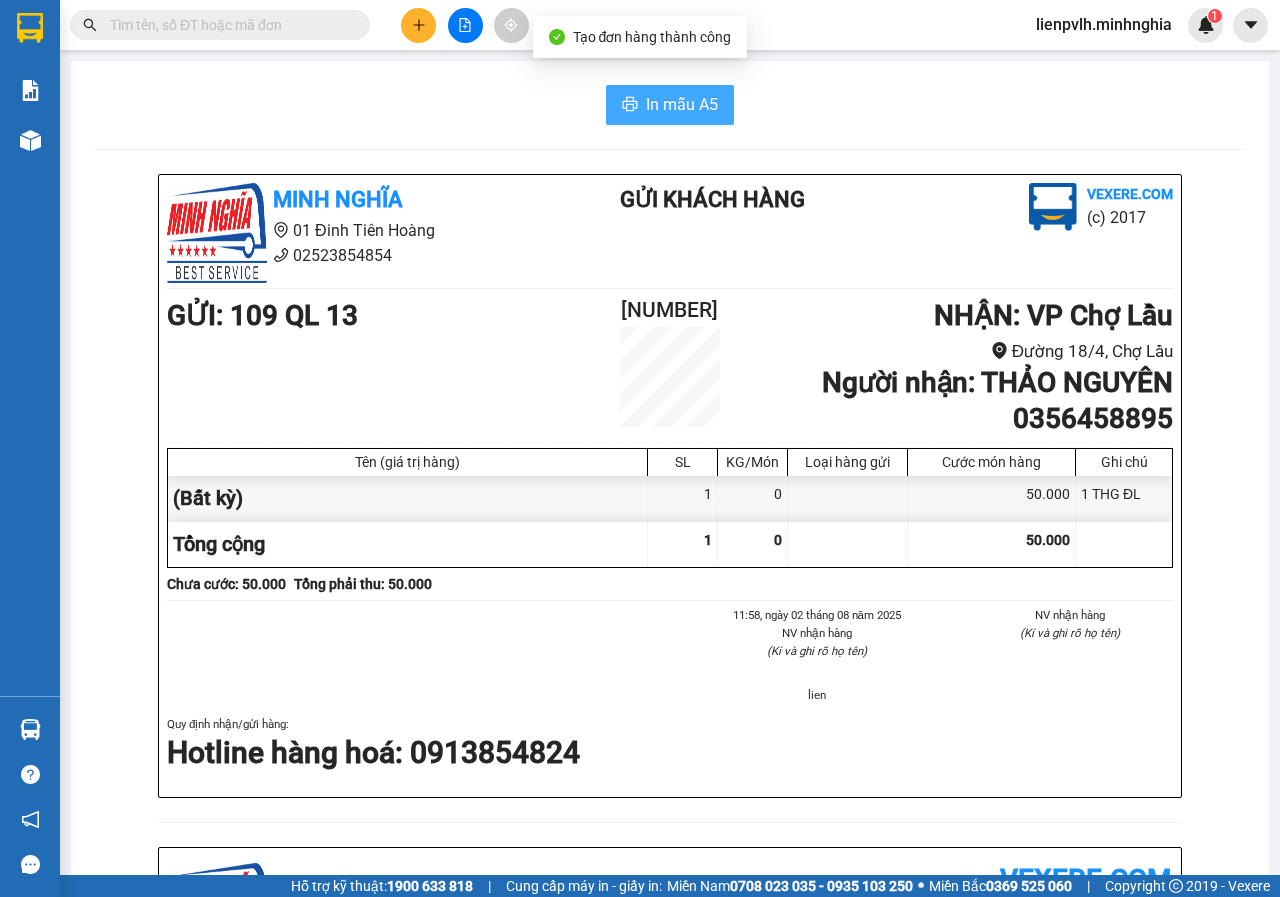 click on "In mẫu A5" at bounding box center (670, 105) 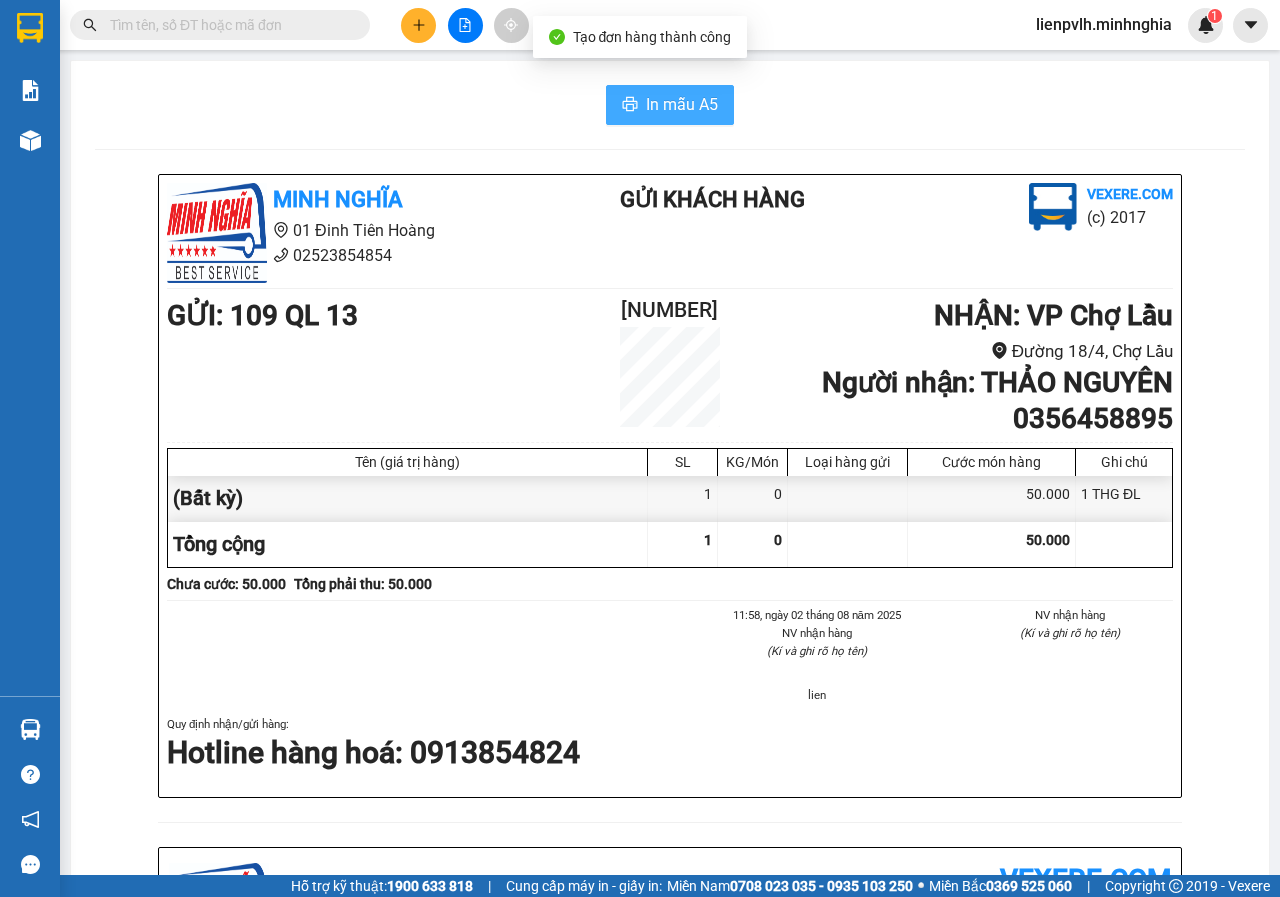 scroll, scrollTop: 0, scrollLeft: 0, axis: both 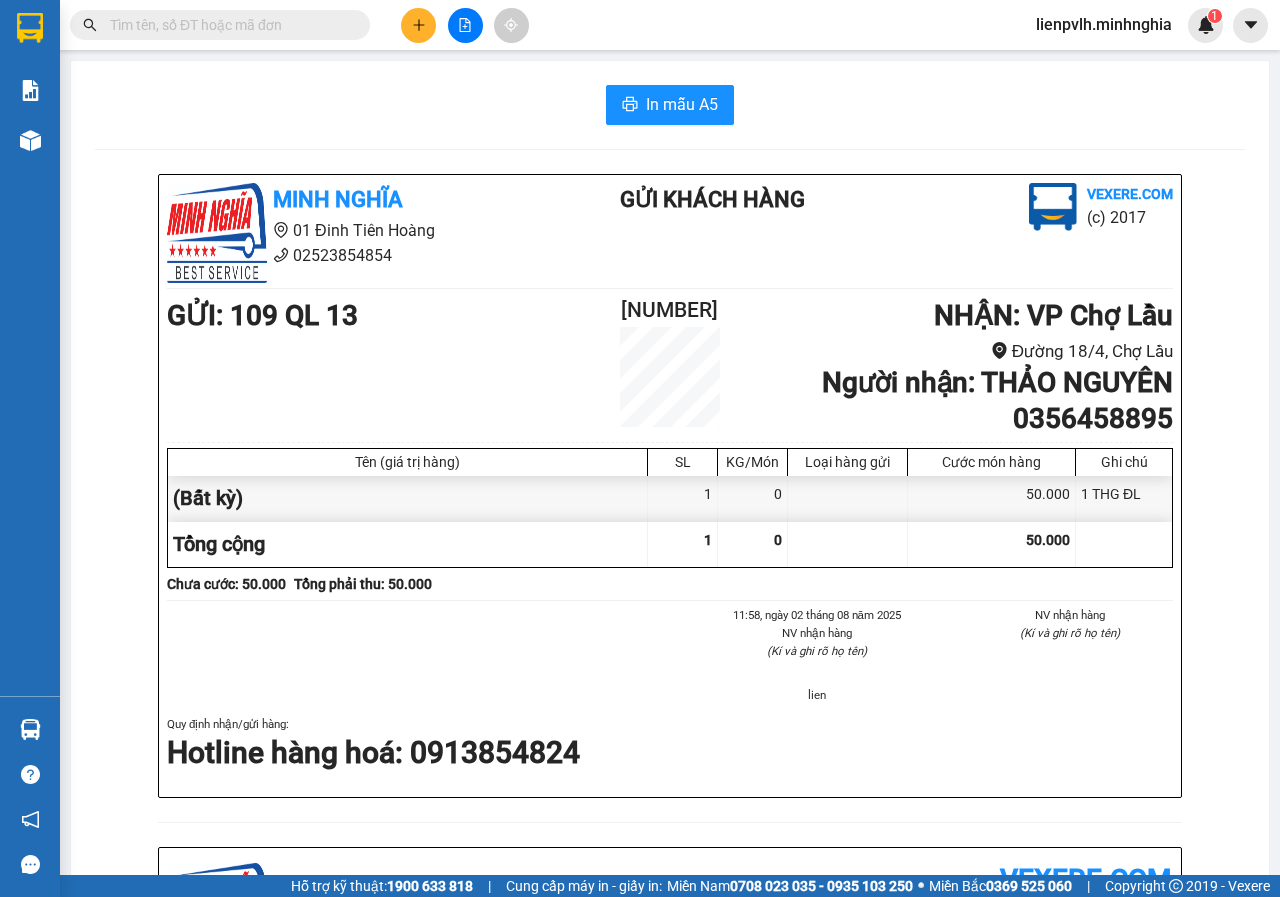 click at bounding box center (418, 25) 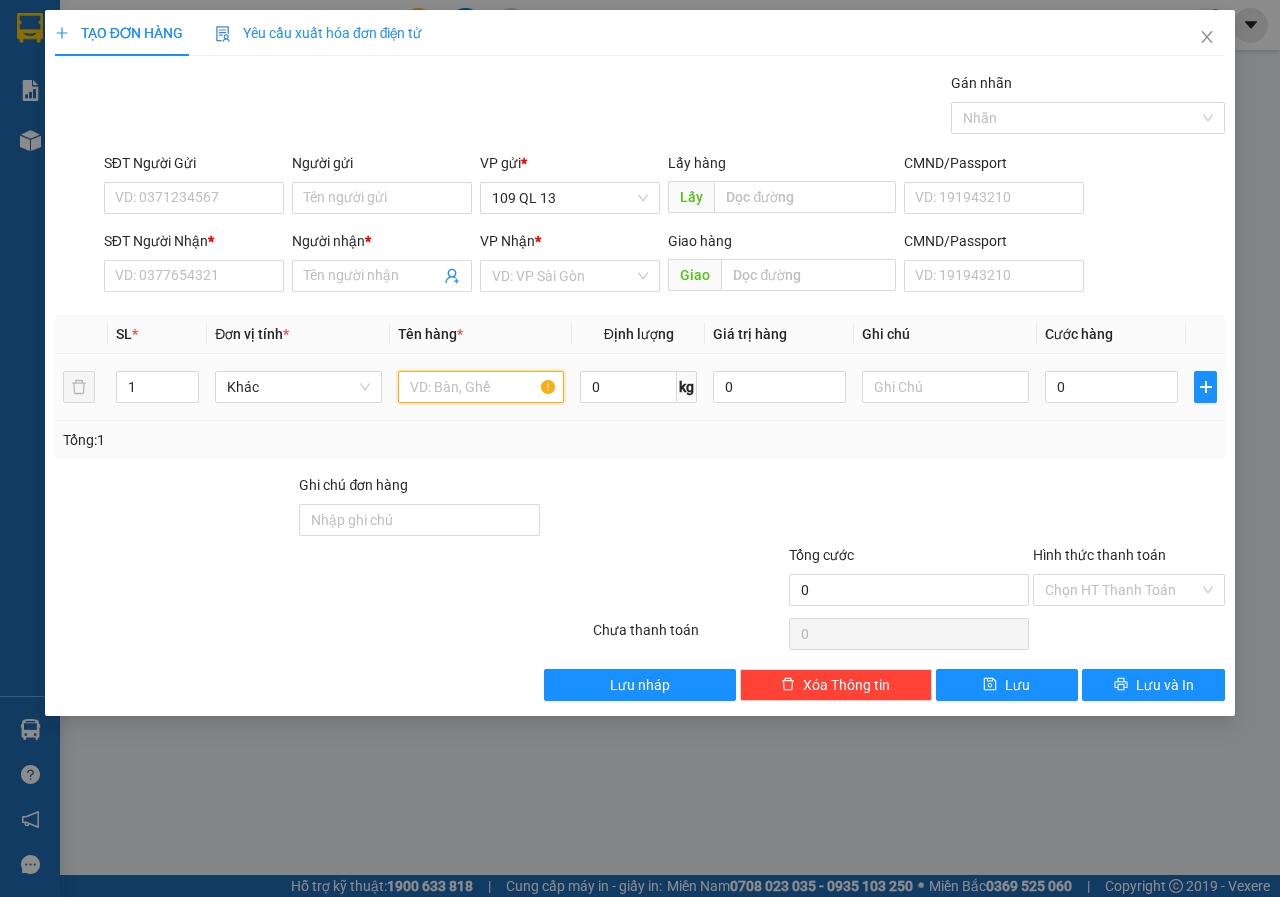 click at bounding box center (481, 387) 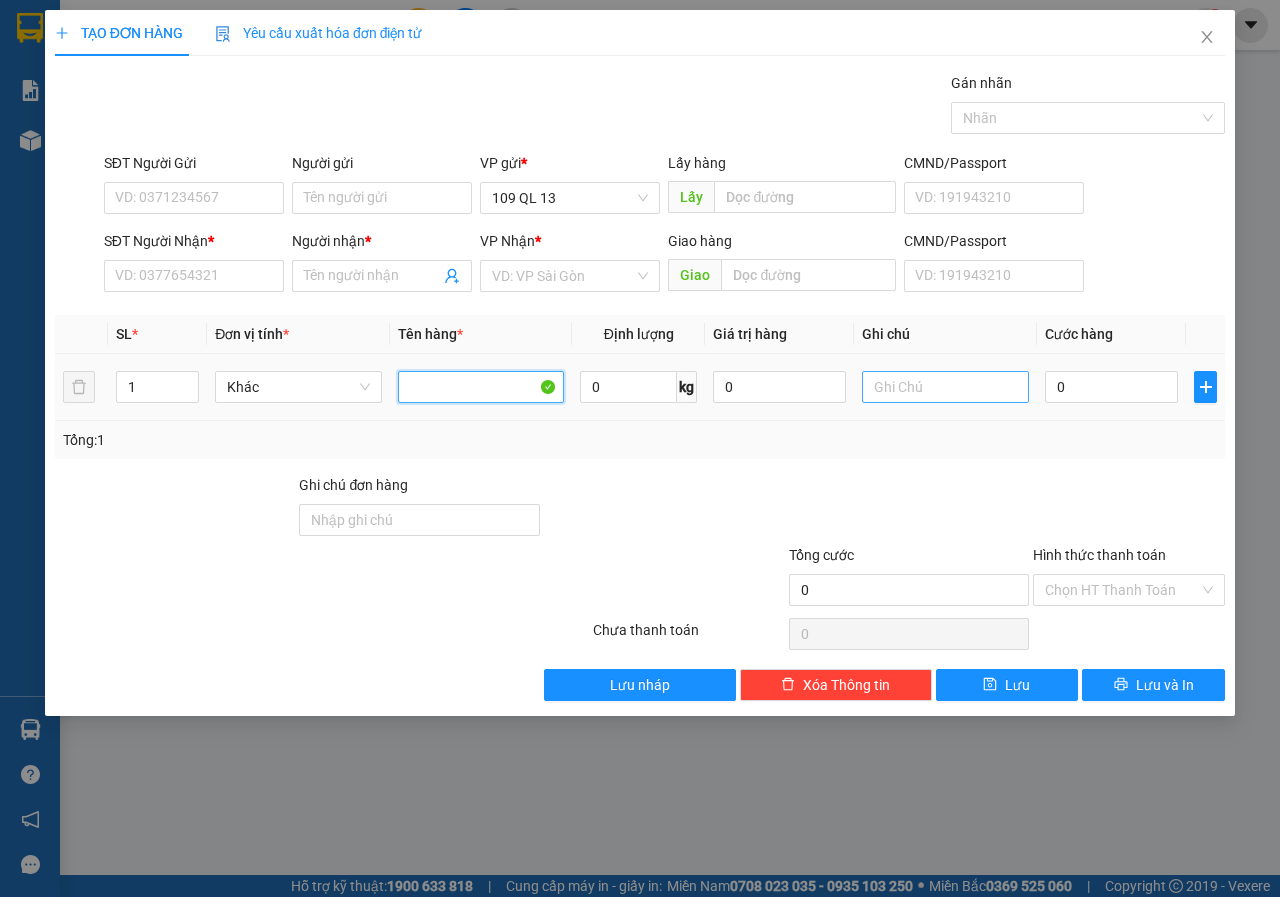 type 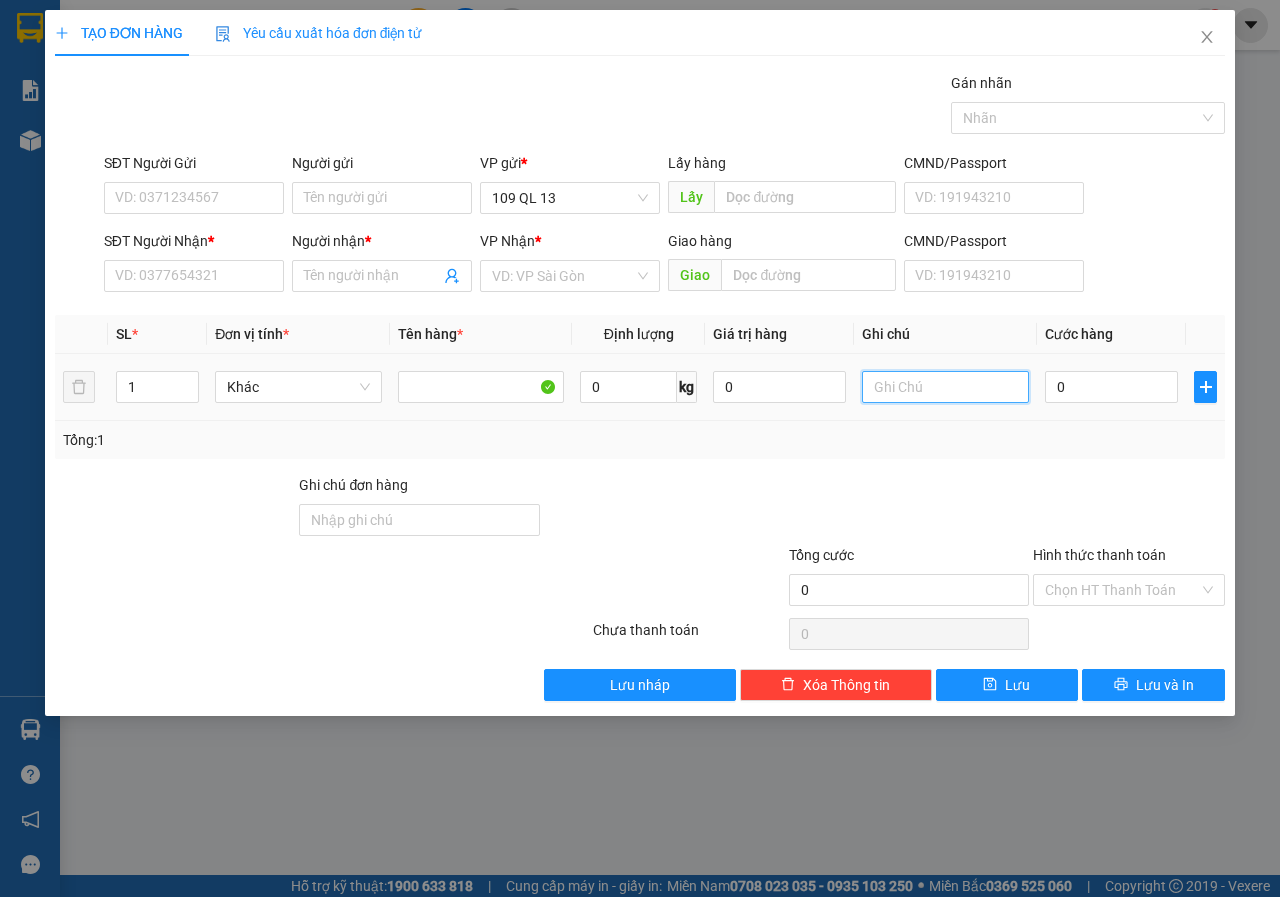 click at bounding box center [945, 387] 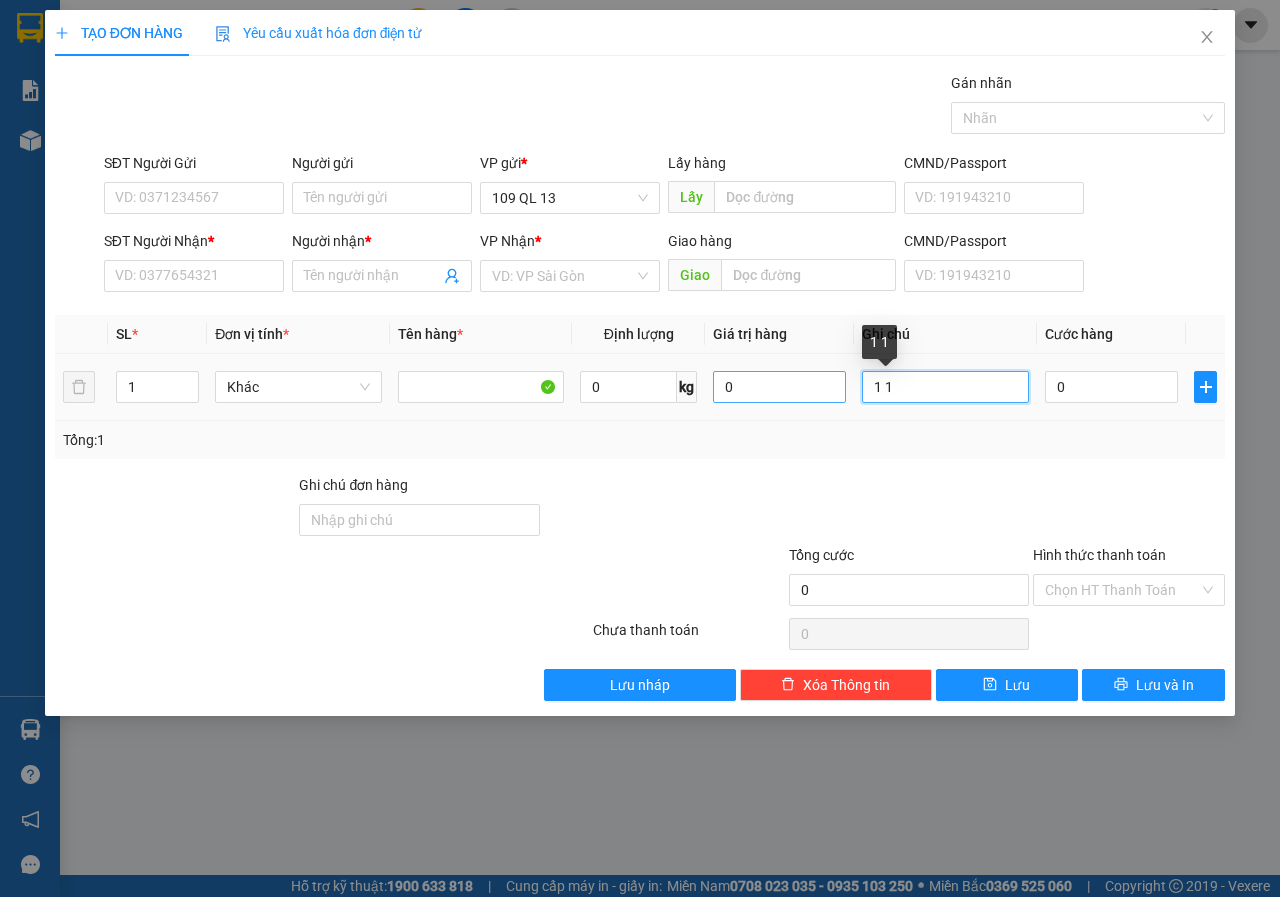 drag, startPoint x: 943, startPoint y: 382, endPoint x: 758, endPoint y: 390, distance: 185.1729 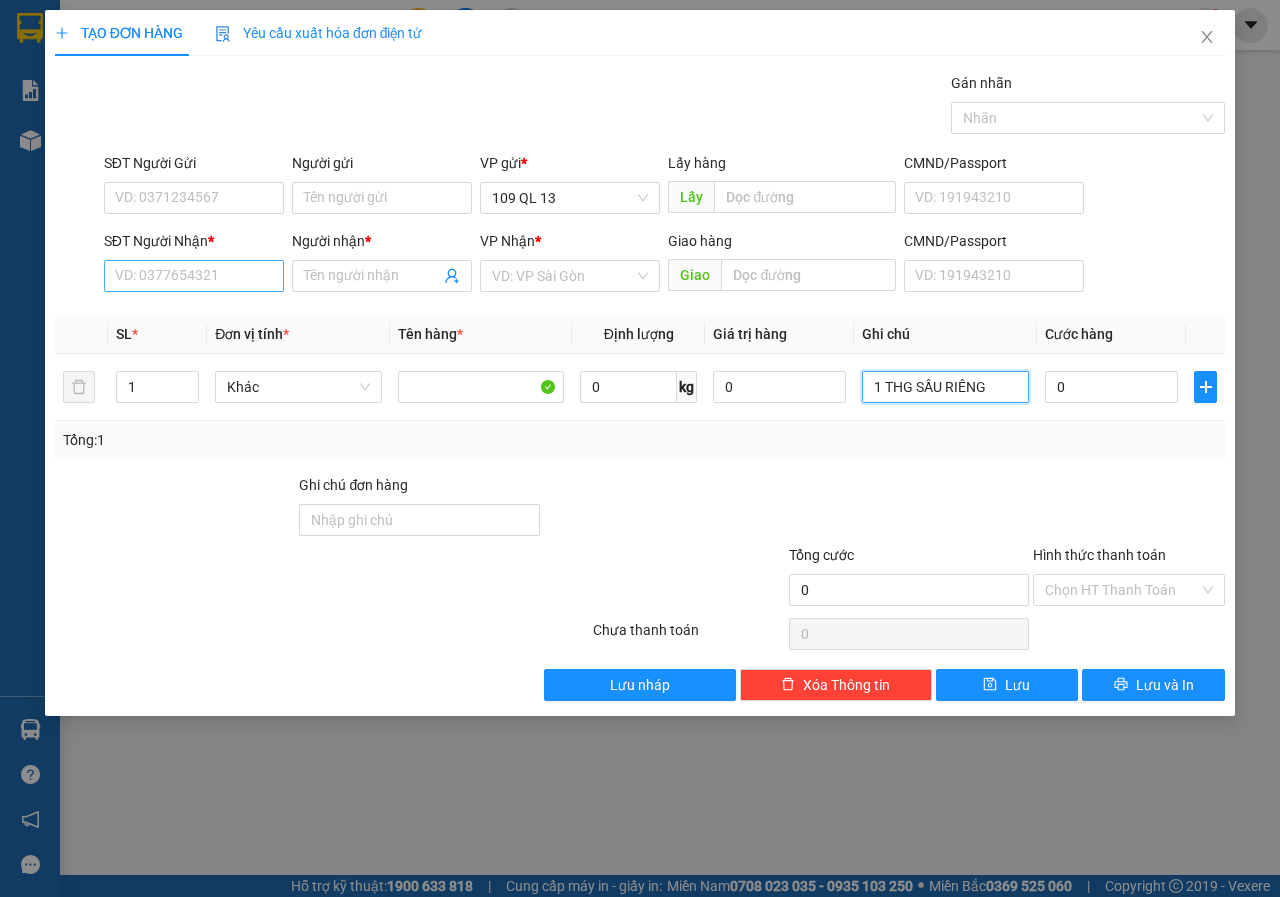 type on "1 THG SẦU RIÊNG" 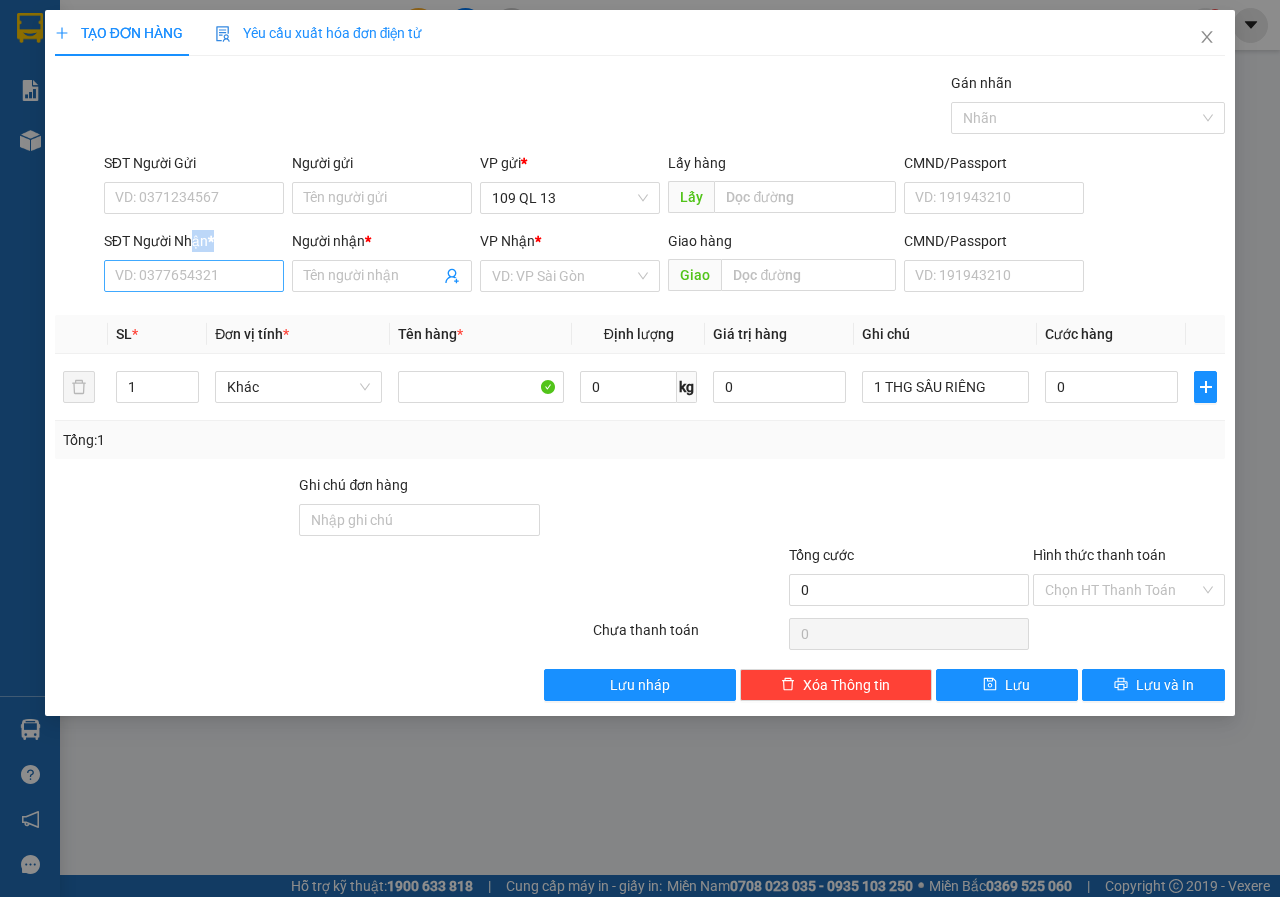 click on "SĐT Người Nhận  * VD: 0377654321" at bounding box center (194, 265) 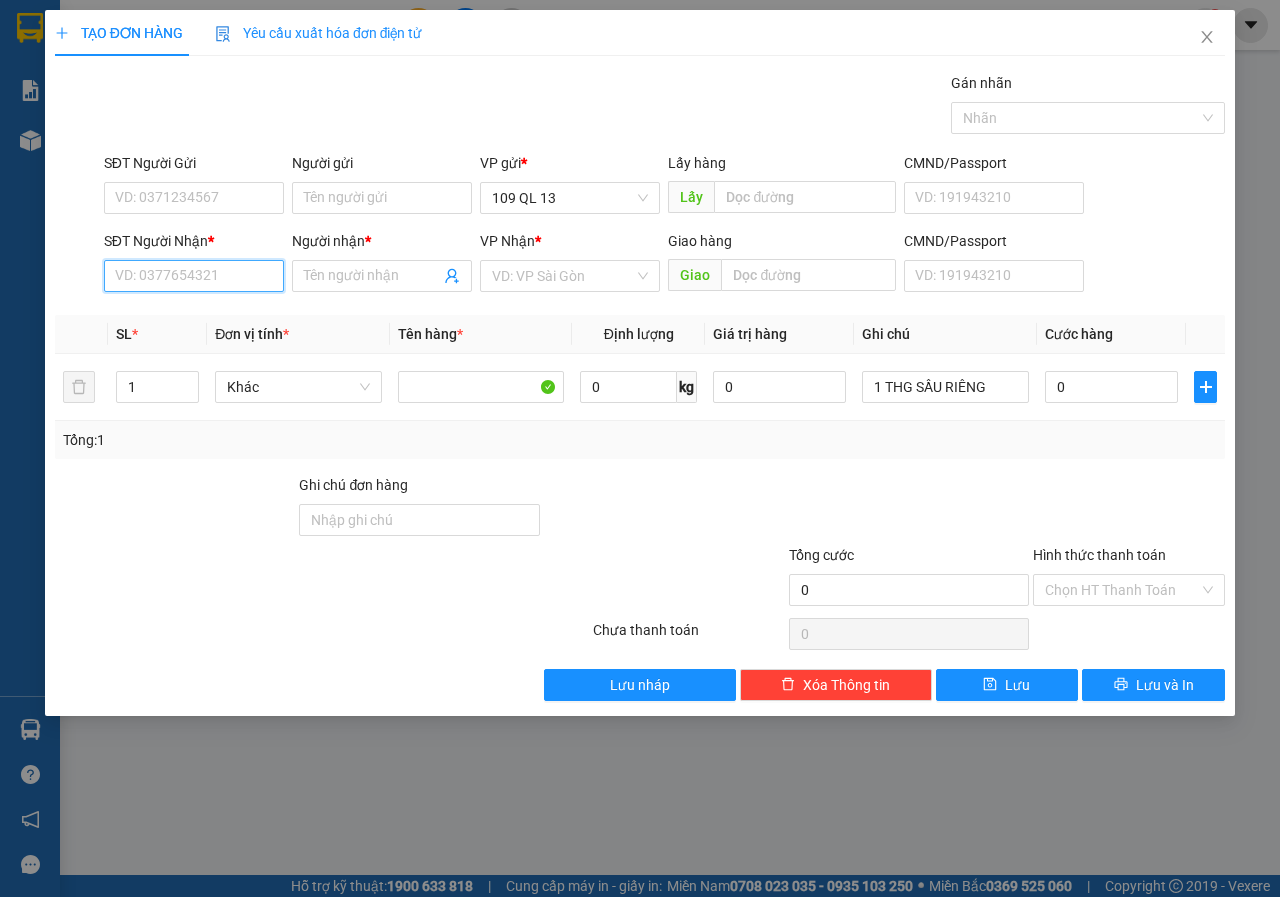 click on "SĐT Người Nhận  *" at bounding box center (194, 276) 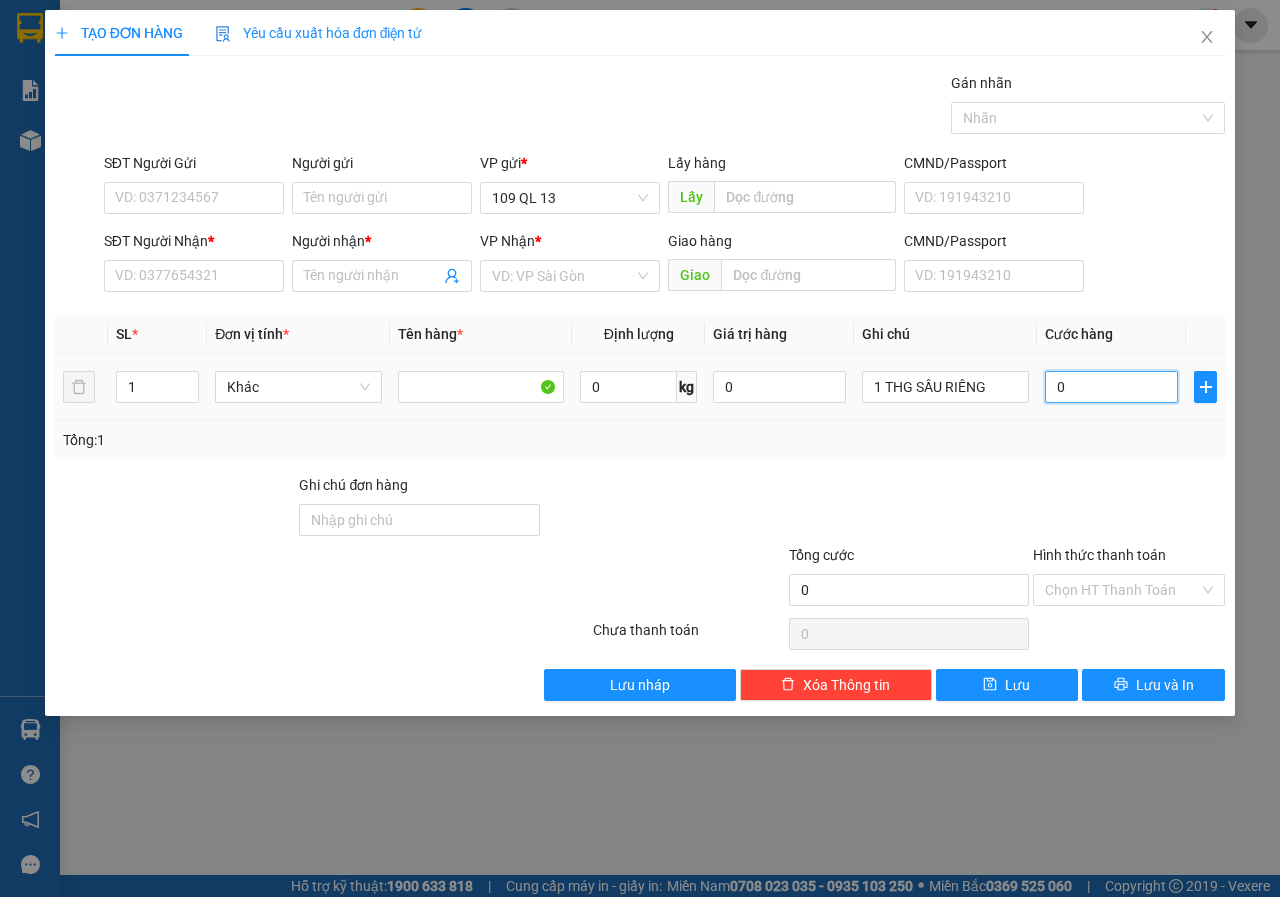 click on "0" at bounding box center (1111, 387) 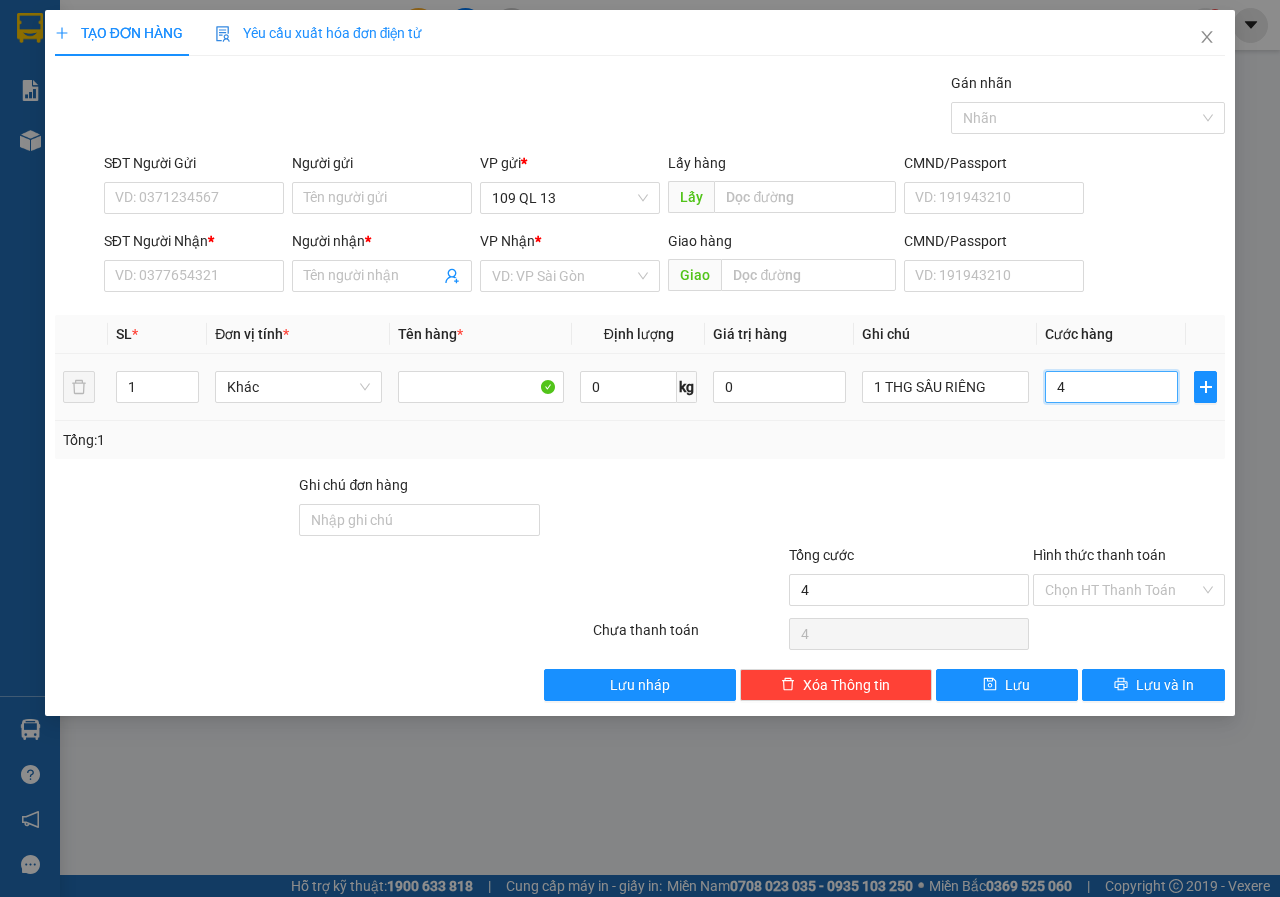 type on "40" 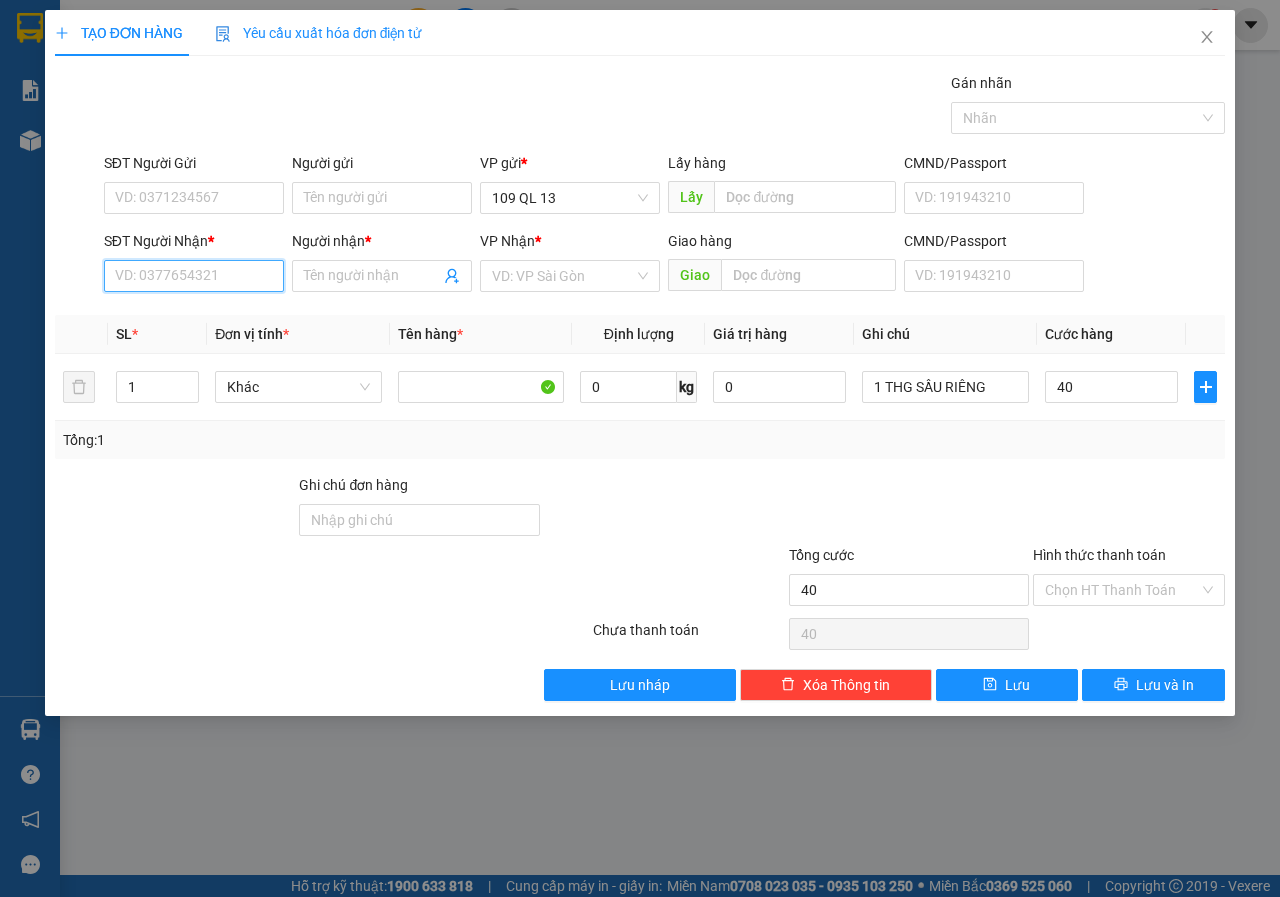 type on "40.000" 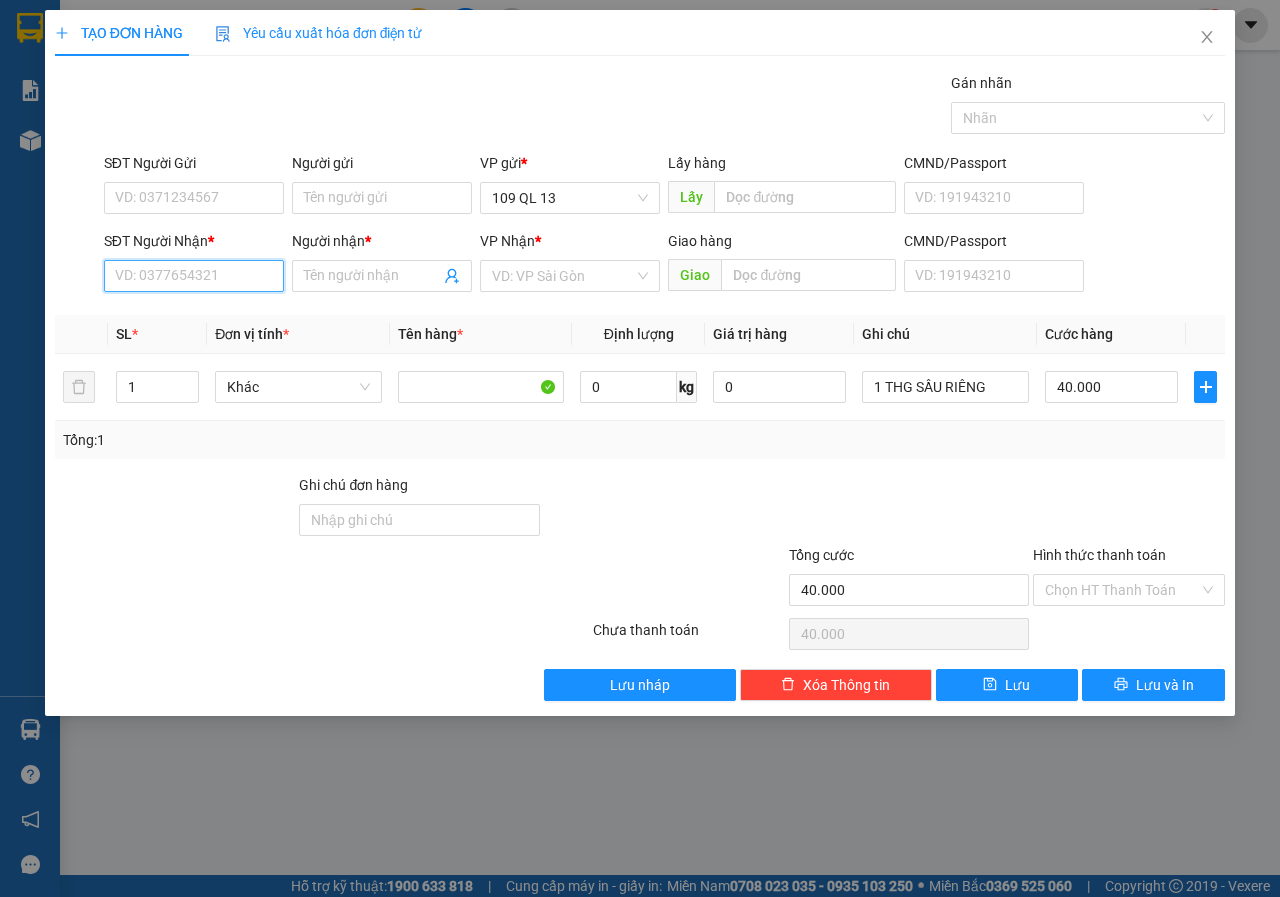 click on "SĐT Người Nhận  *" at bounding box center (194, 276) 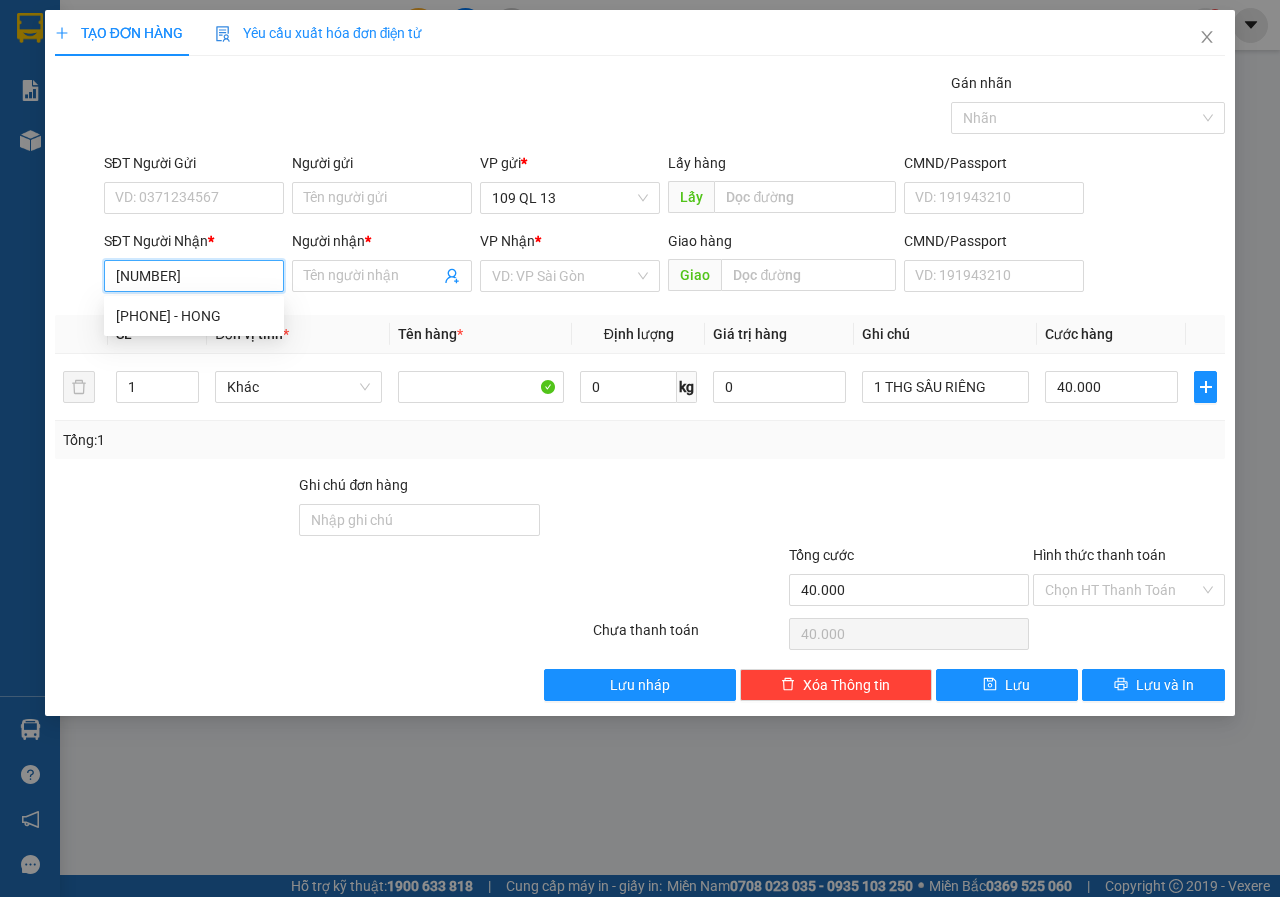 type on "[PHONE]" 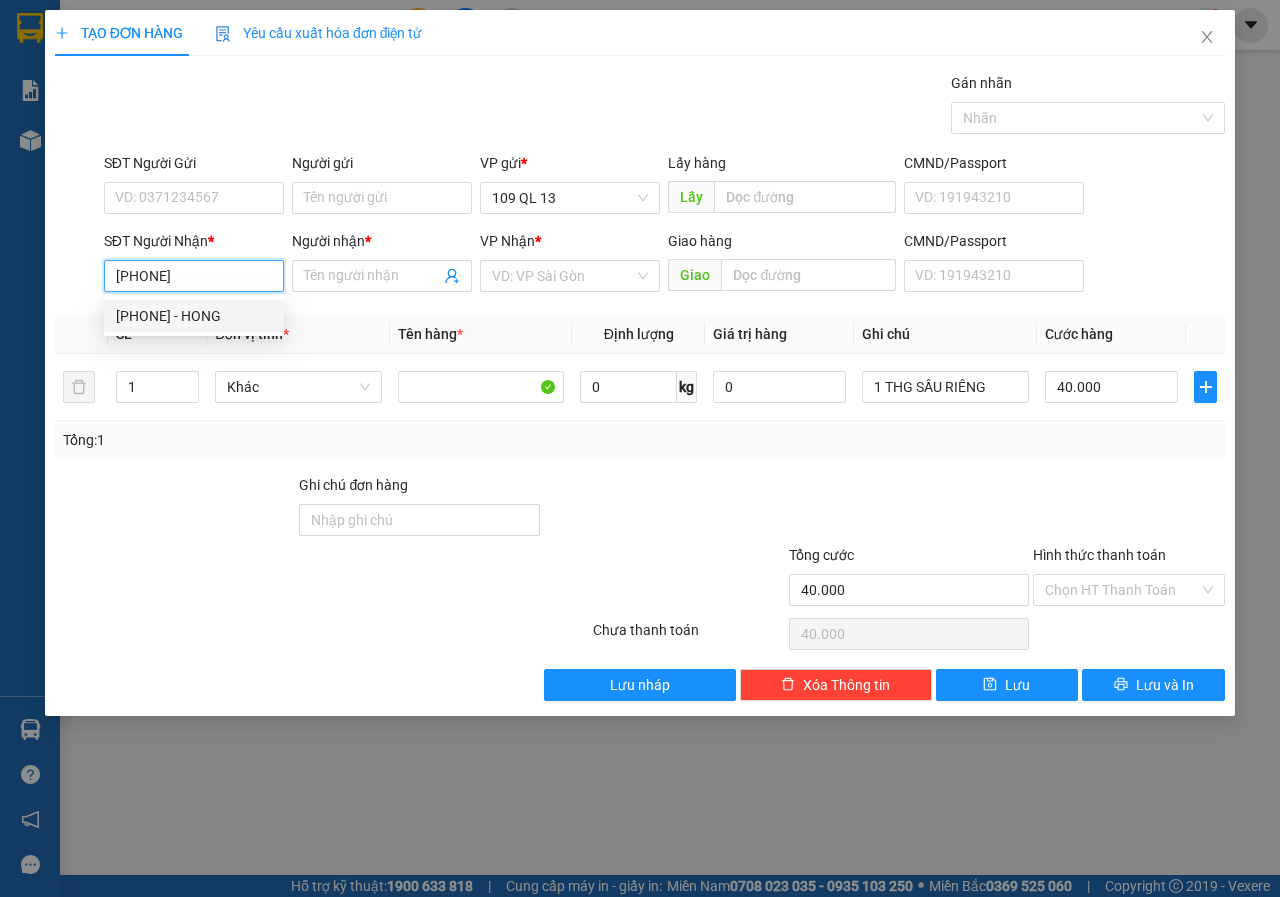 click on "[PHONE] - HONG" at bounding box center (194, 316) 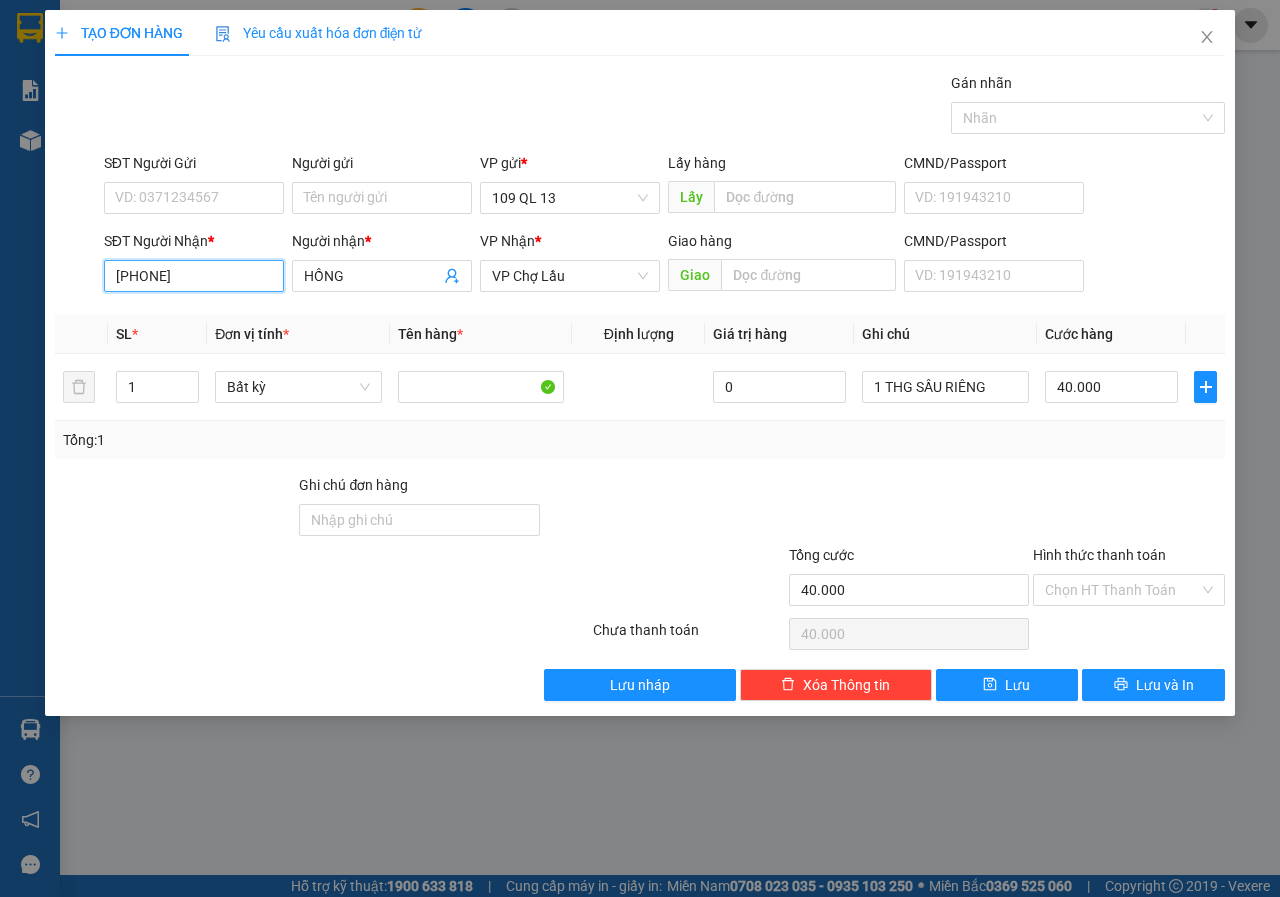 type on "[PHONE]" 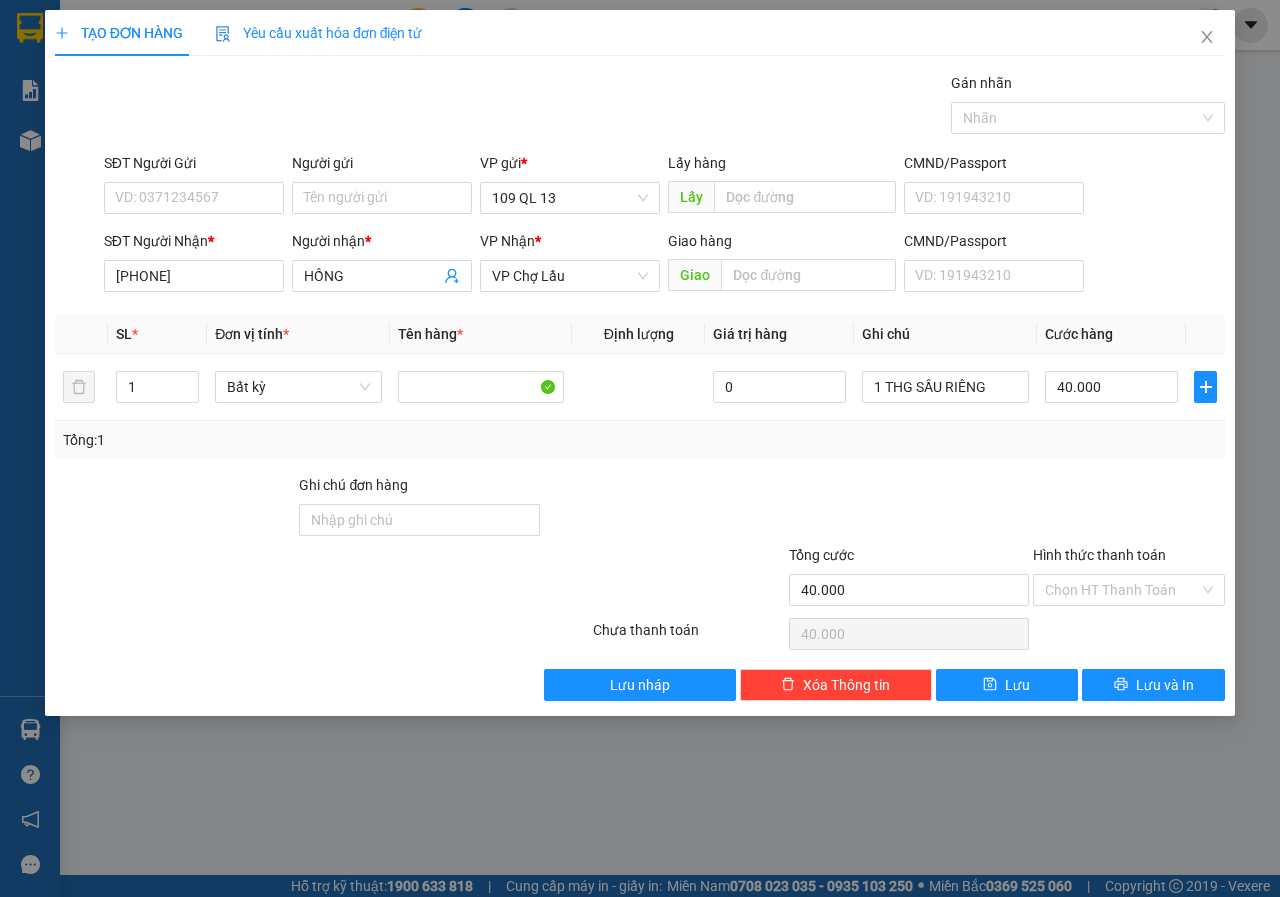 click on "SĐT Người Gửi" at bounding box center [194, 167] 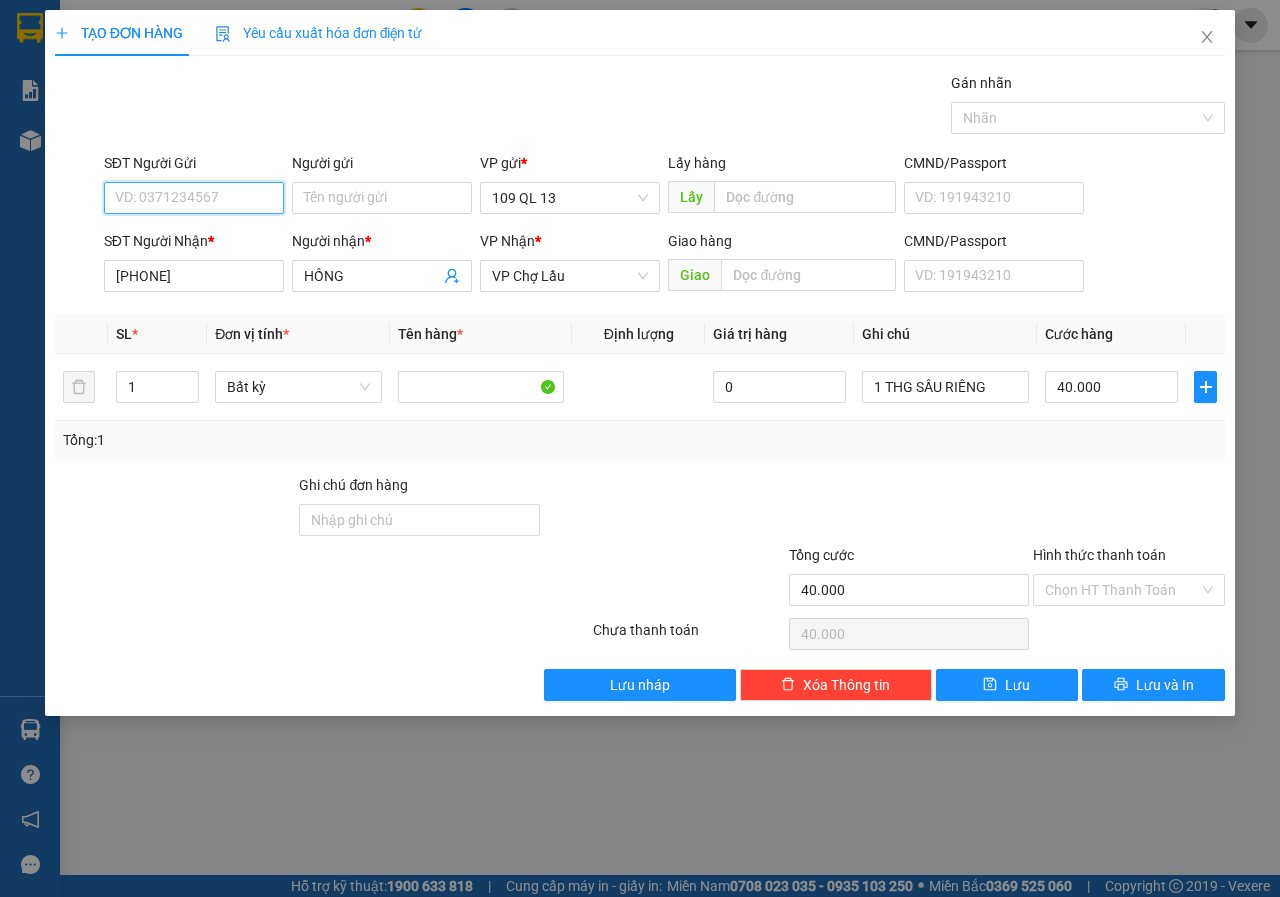 click on "SĐT Người Gửi" at bounding box center (194, 198) 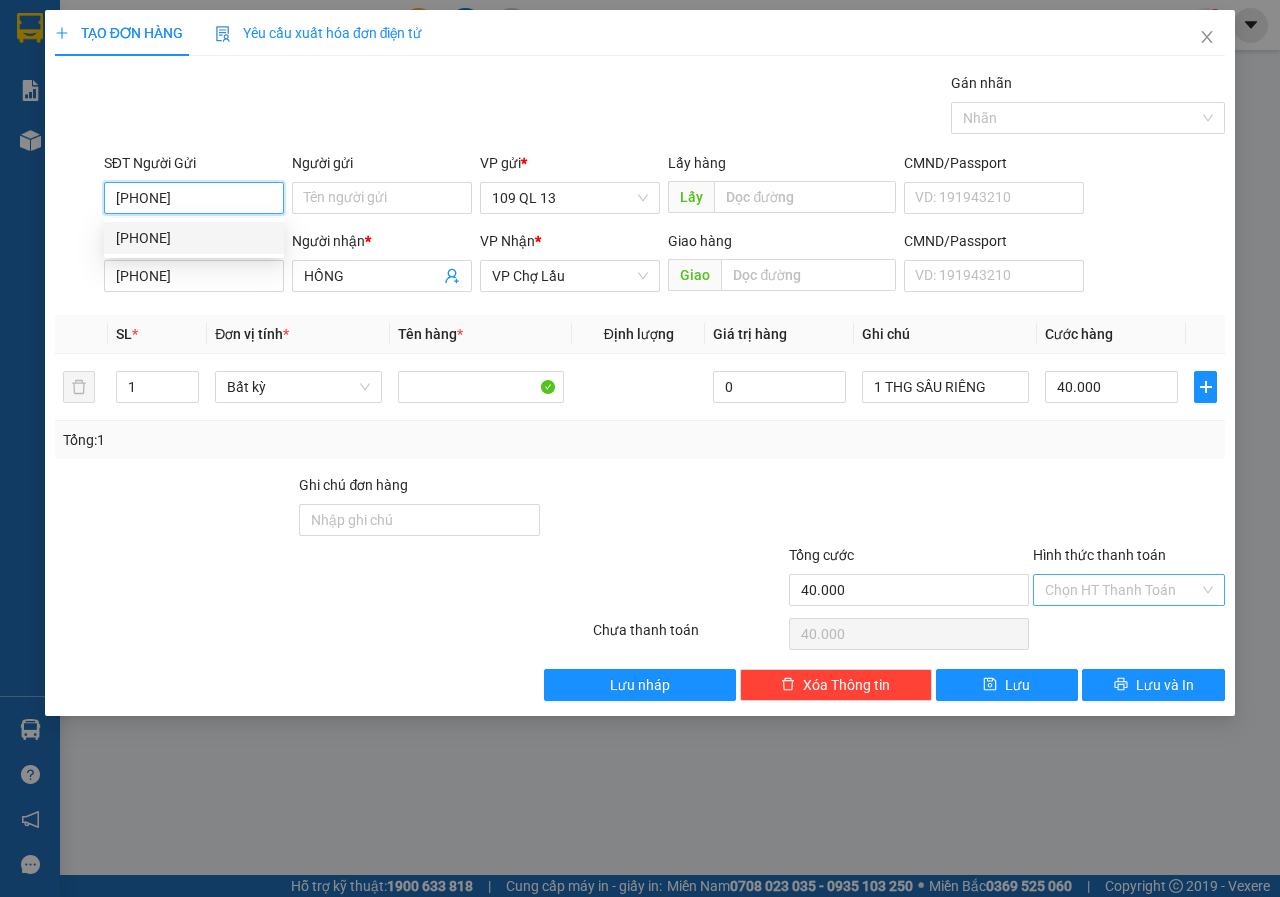 type on "[PHONE]" 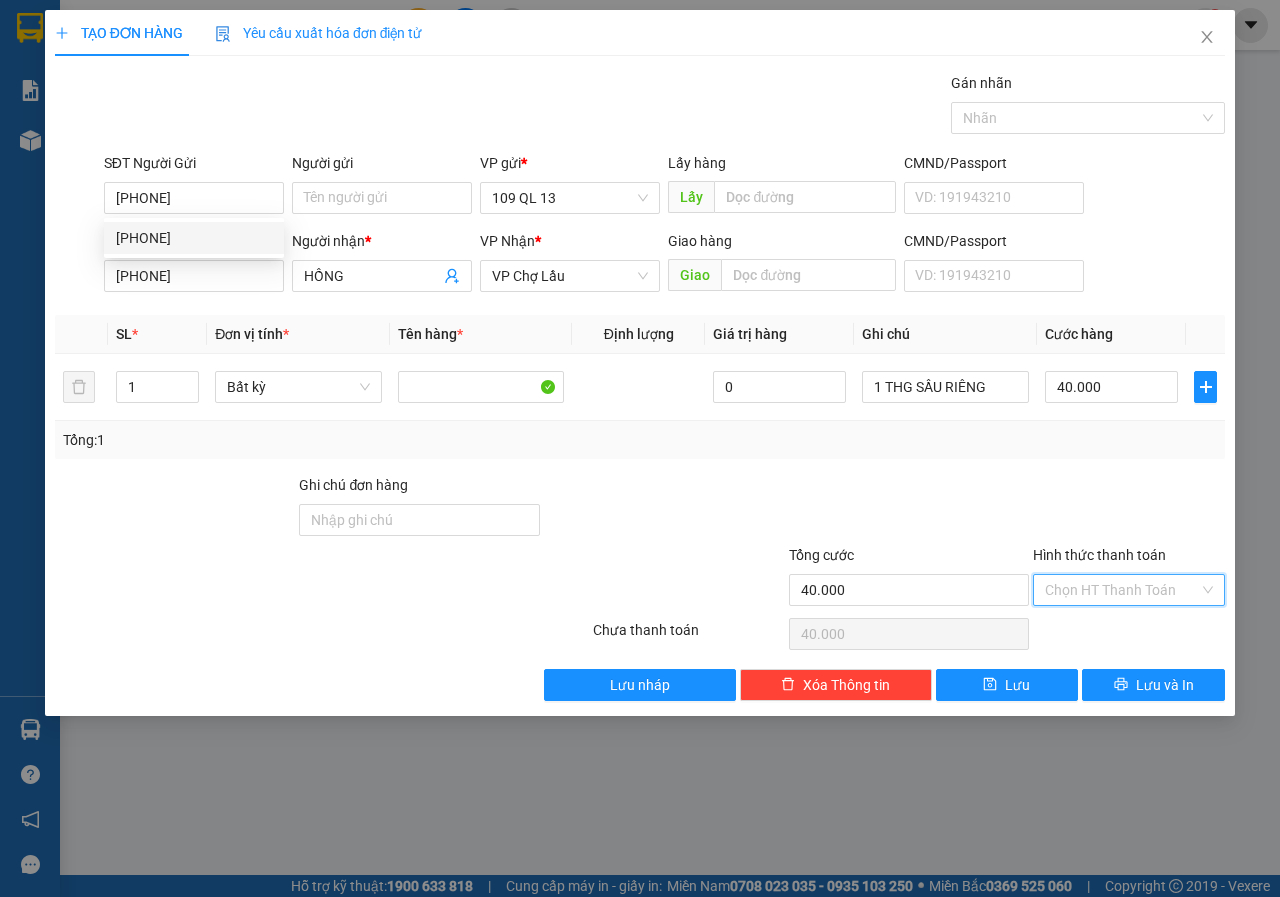 drag, startPoint x: 1122, startPoint y: 589, endPoint x: 1125, endPoint y: 612, distance: 23.194826 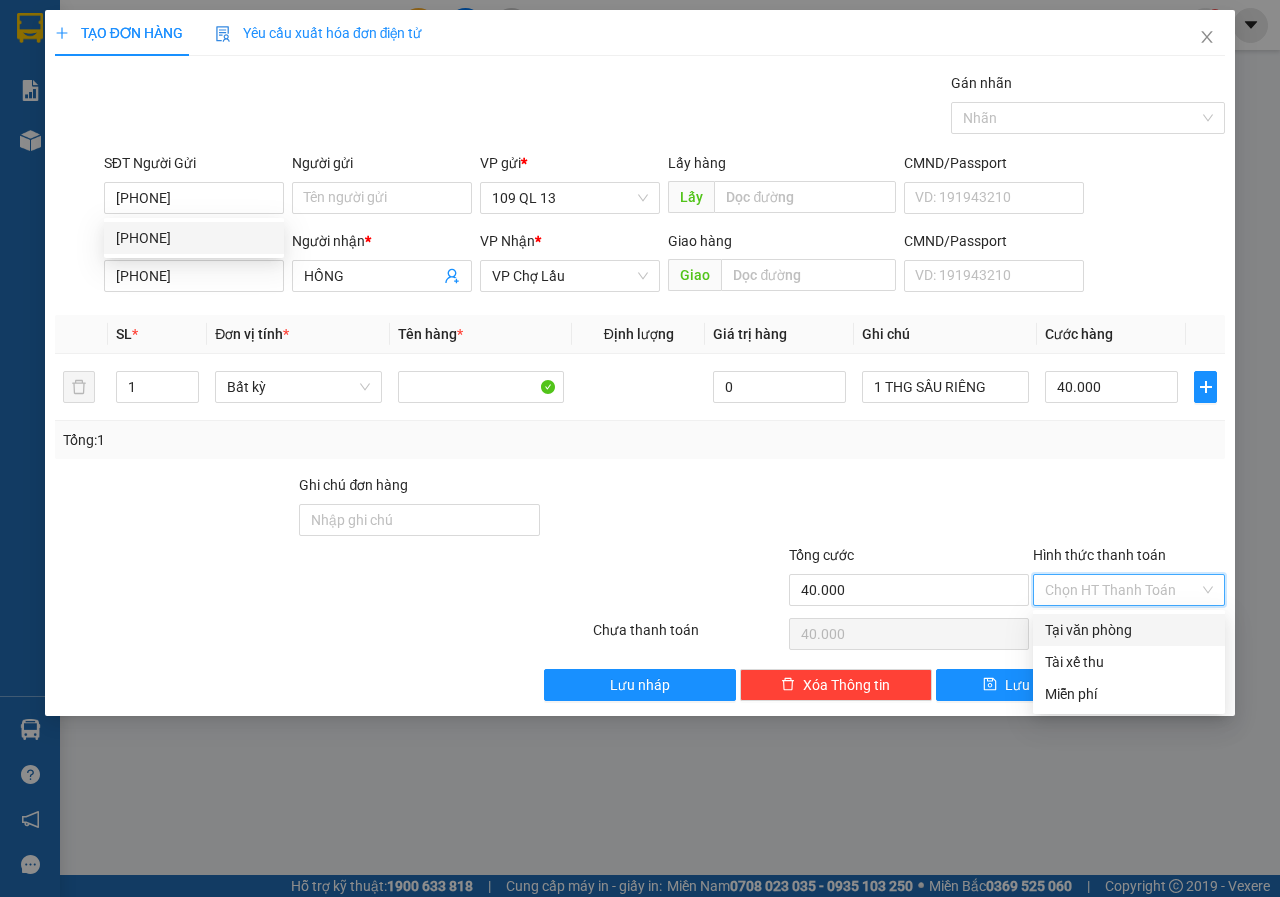 click on "Tại văn phòng" at bounding box center (1129, 630) 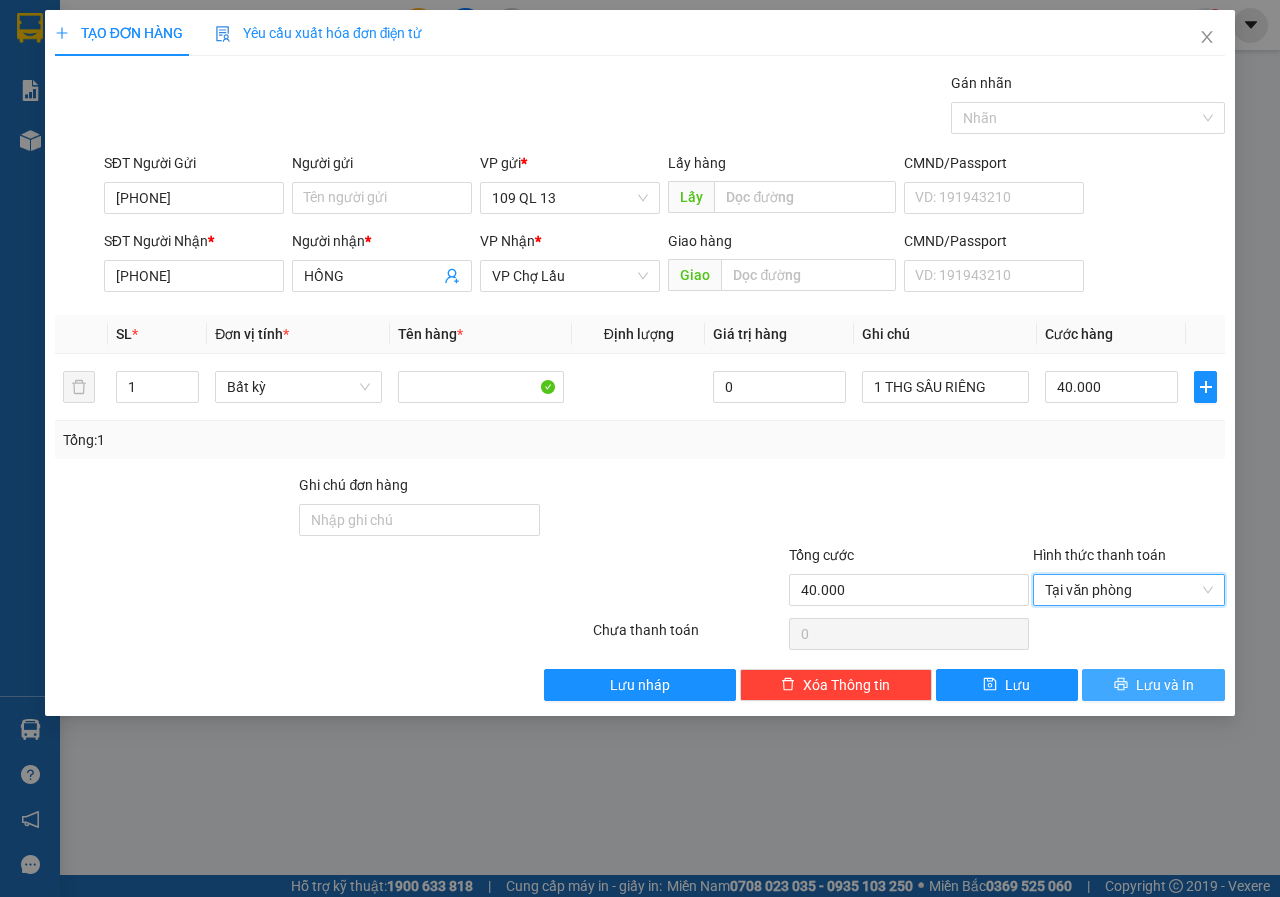 click on "Lưu và In" at bounding box center (1165, 685) 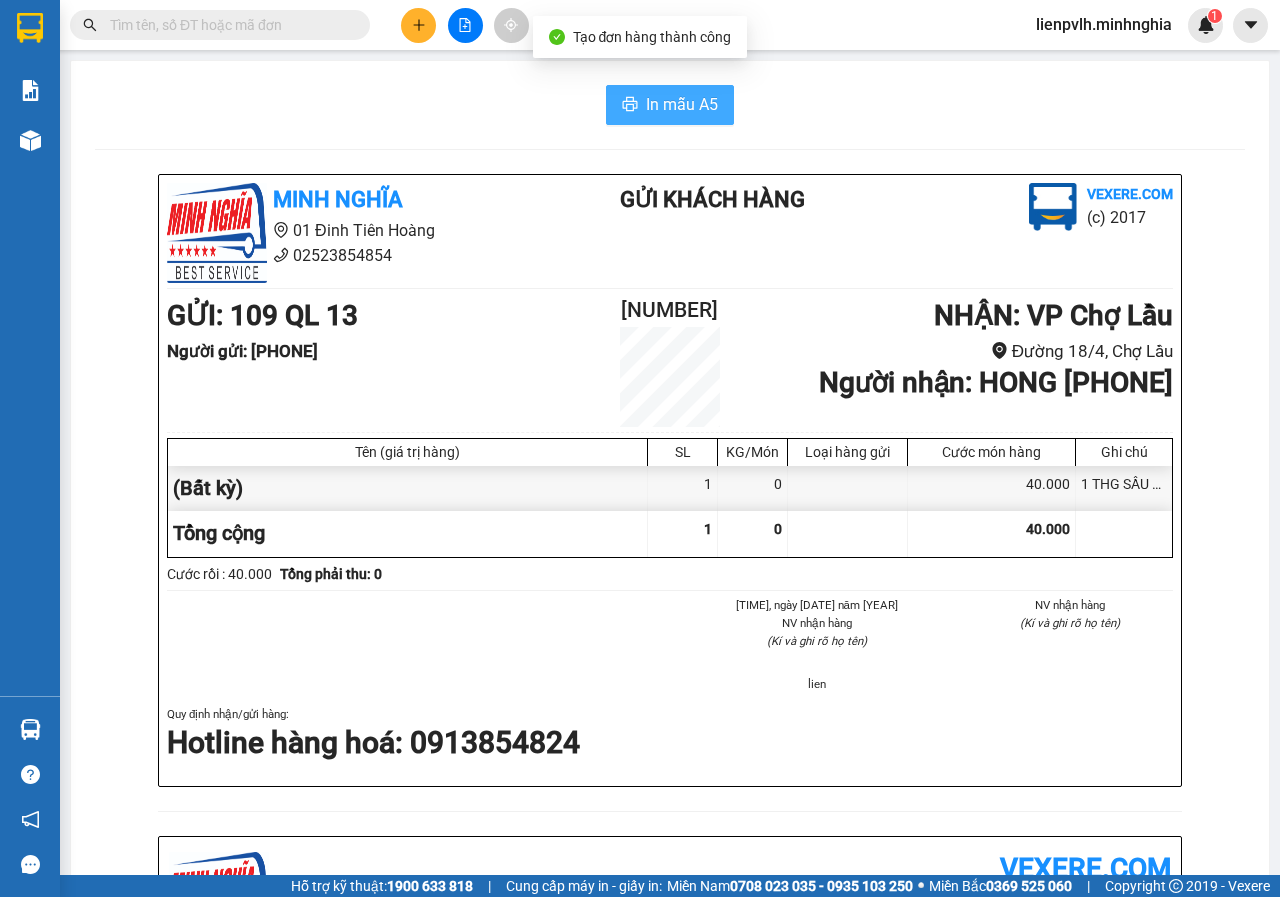 click on "In mẫu A5" at bounding box center [670, 105] 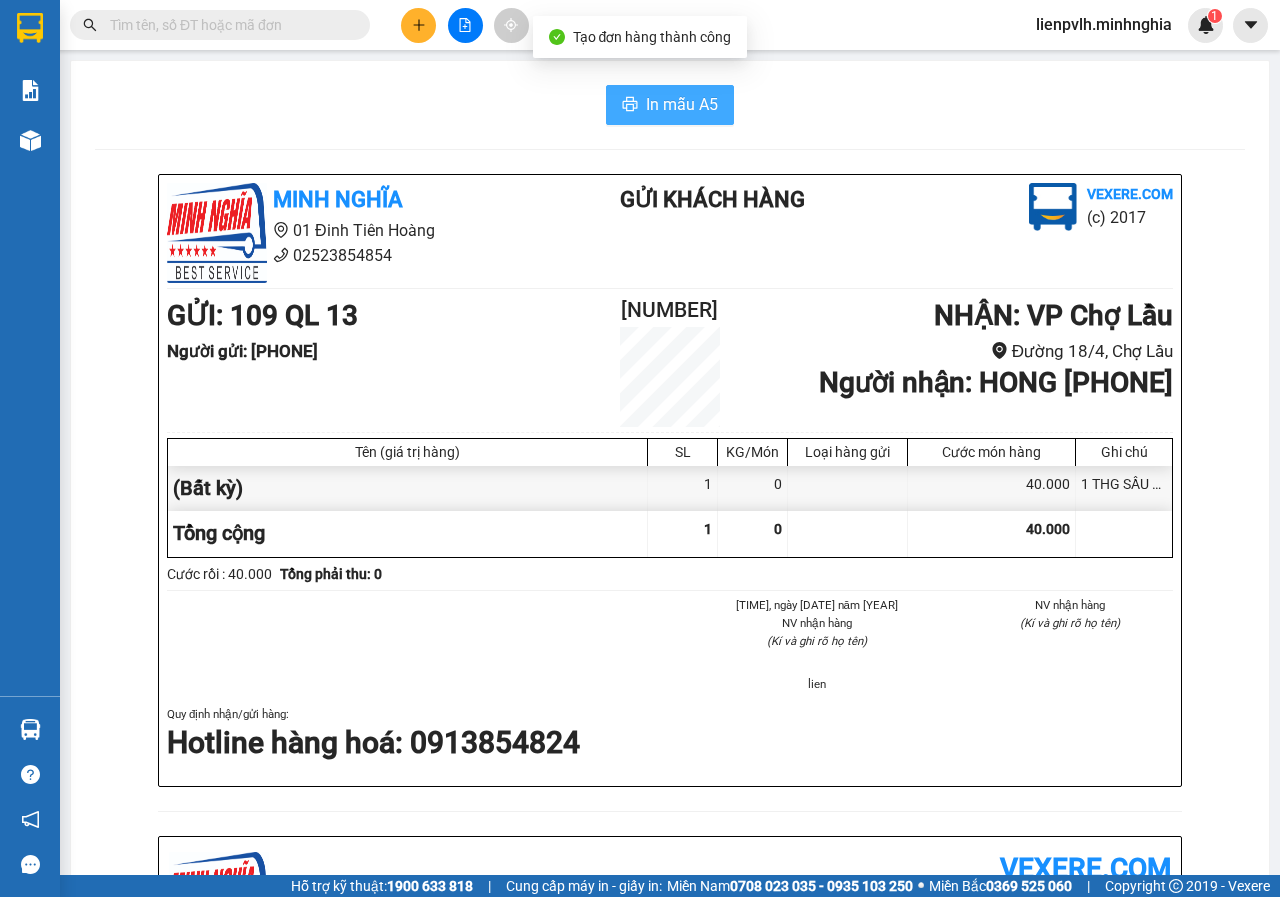 scroll, scrollTop: 0, scrollLeft: 0, axis: both 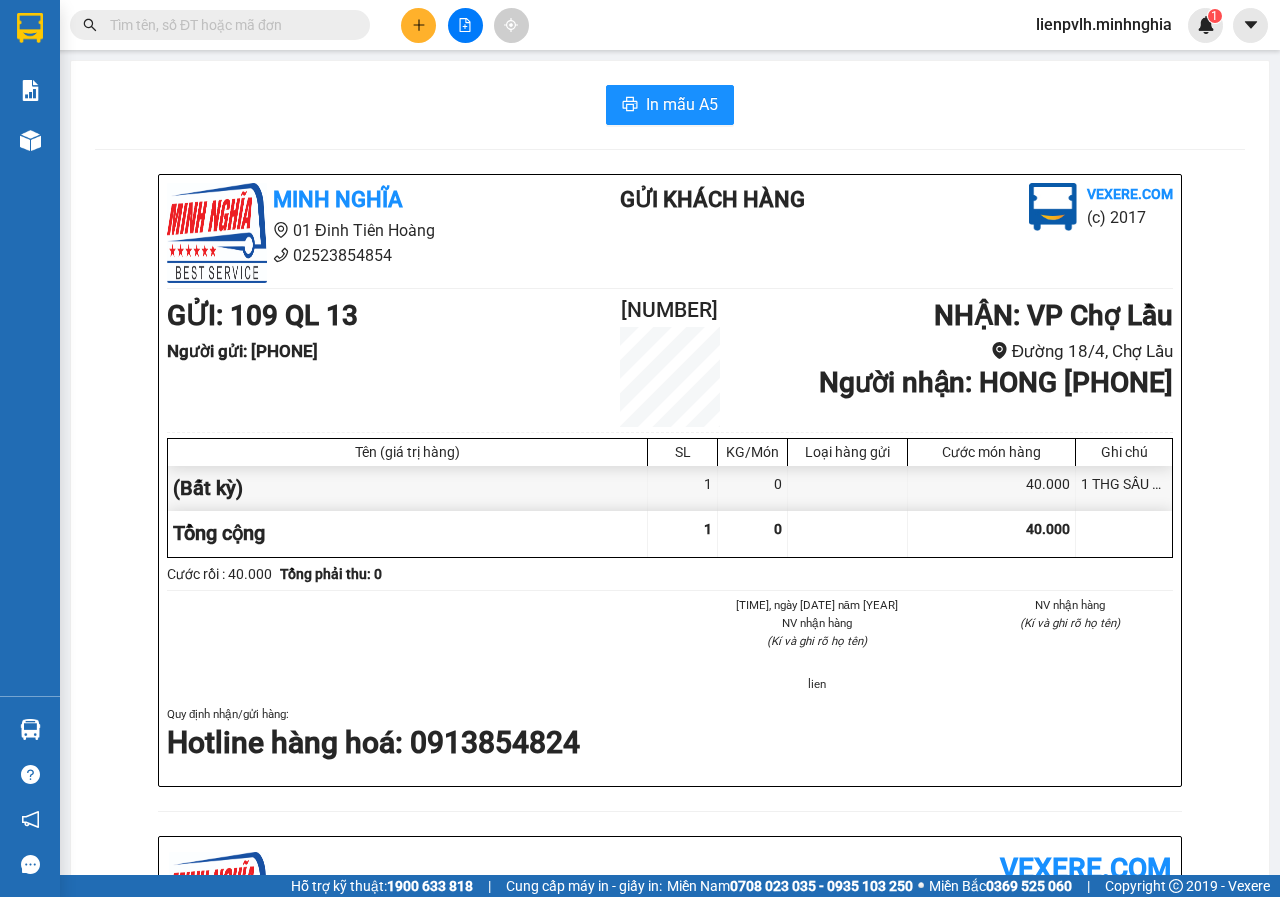 drag, startPoint x: 1253, startPoint y: 279, endPoint x: 1113, endPoint y: 397, distance: 183.0956 